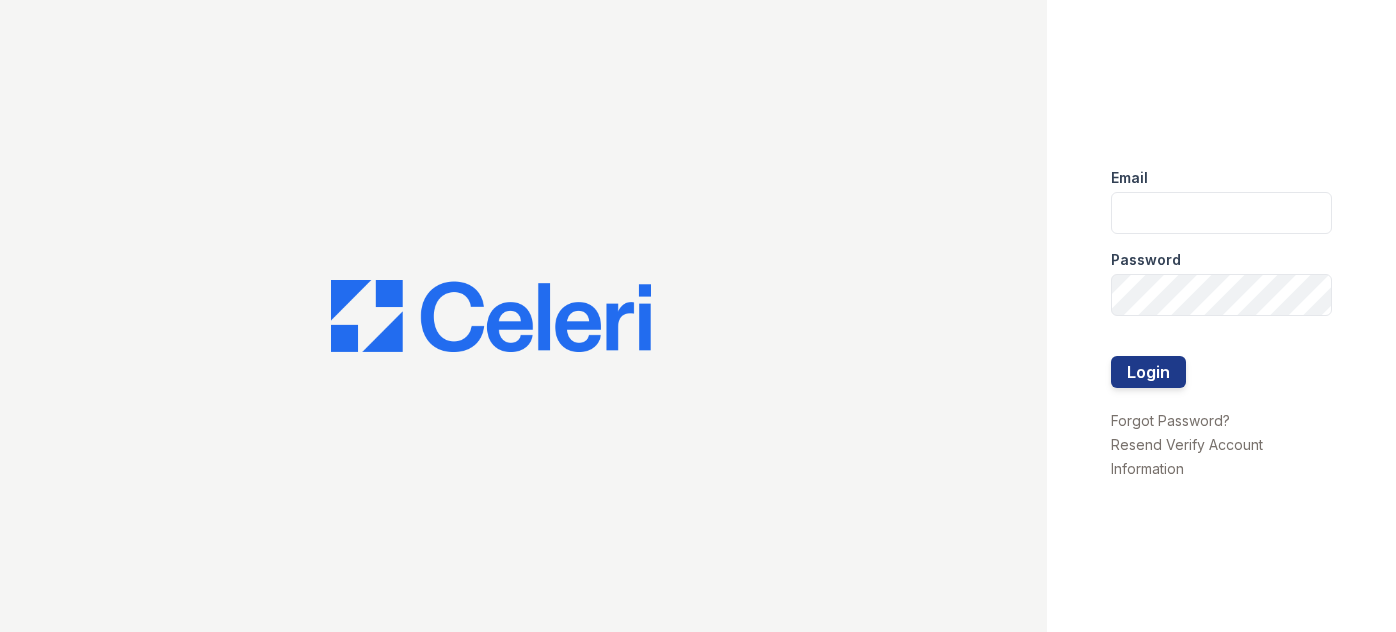 scroll, scrollTop: 0, scrollLeft: 0, axis: both 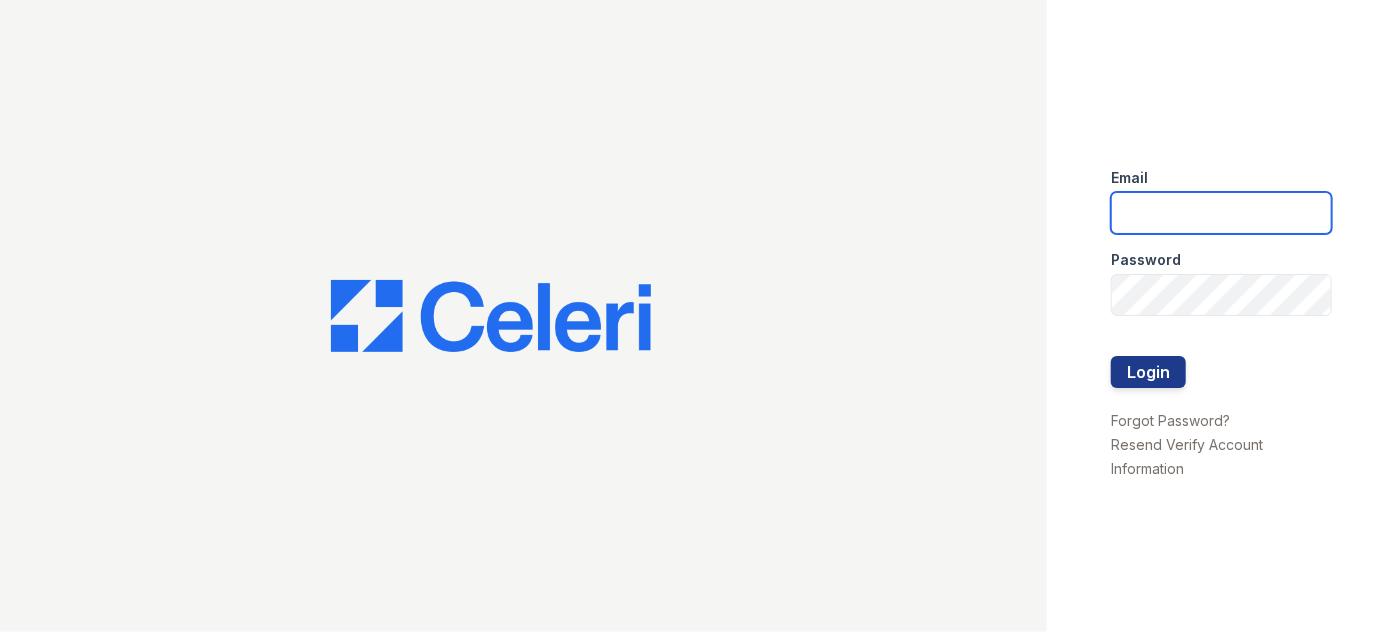 type on "[USERNAME]@[DOMAIN]" 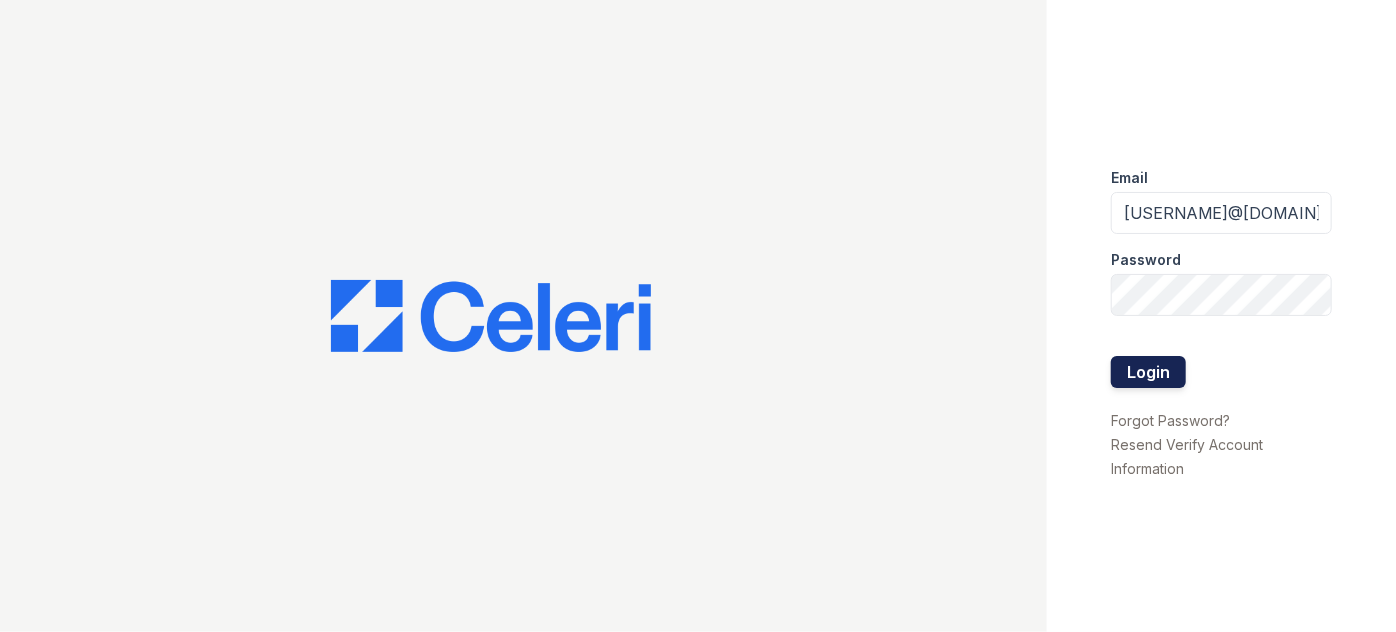 drag, startPoint x: 1142, startPoint y: 340, endPoint x: 1155, endPoint y: 372, distance: 34.539833 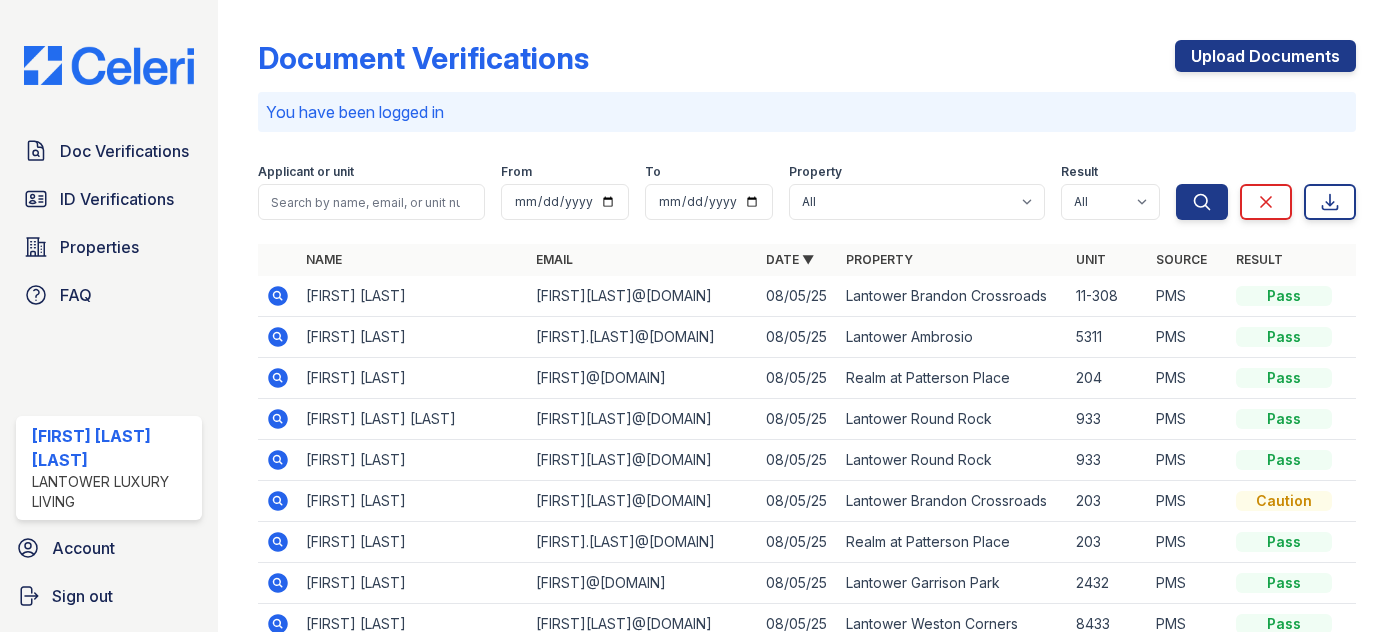 scroll, scrollTop: 0, scrollLeft: 0, axis: both 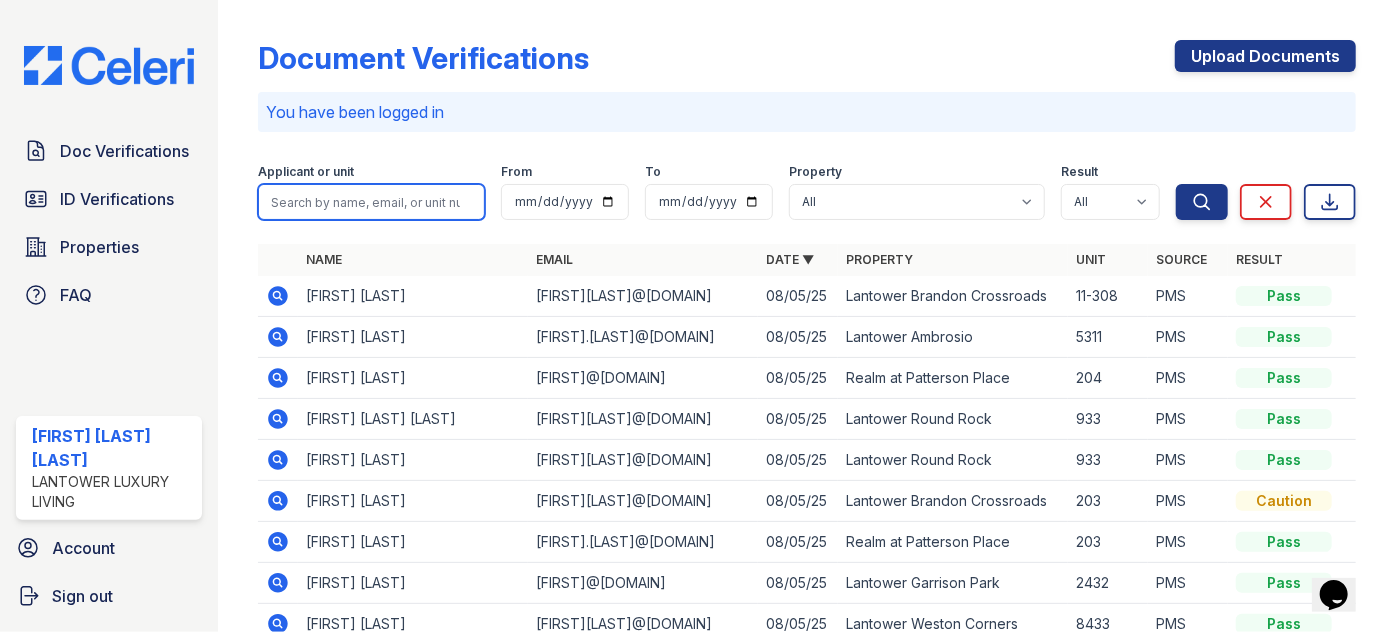 click at bounding box center [371, 202] 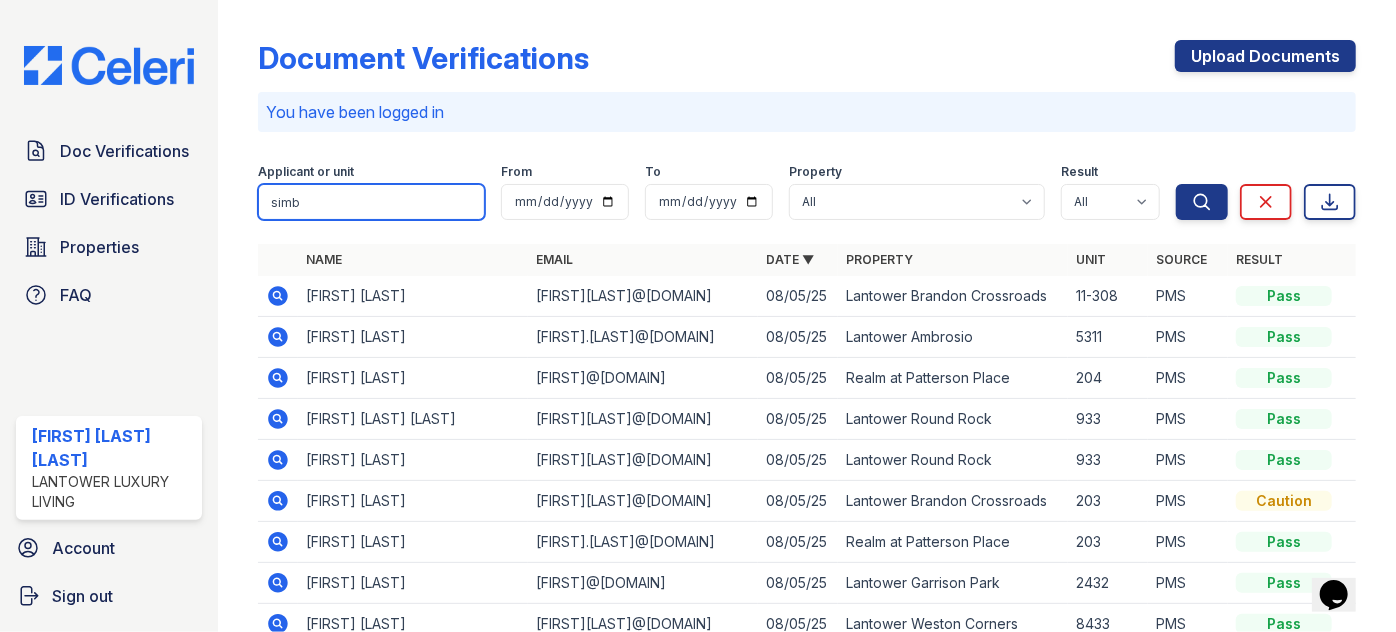 type on "simb" 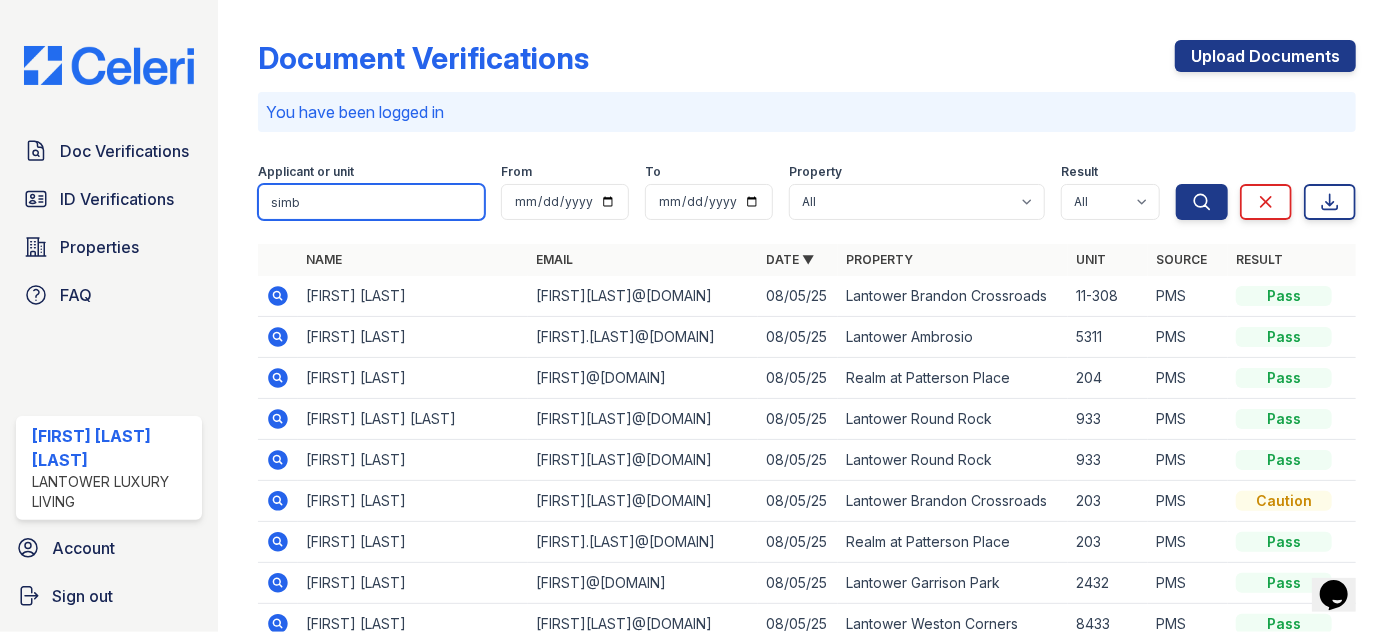 click on "Search" at bounding box center [1202, 202] 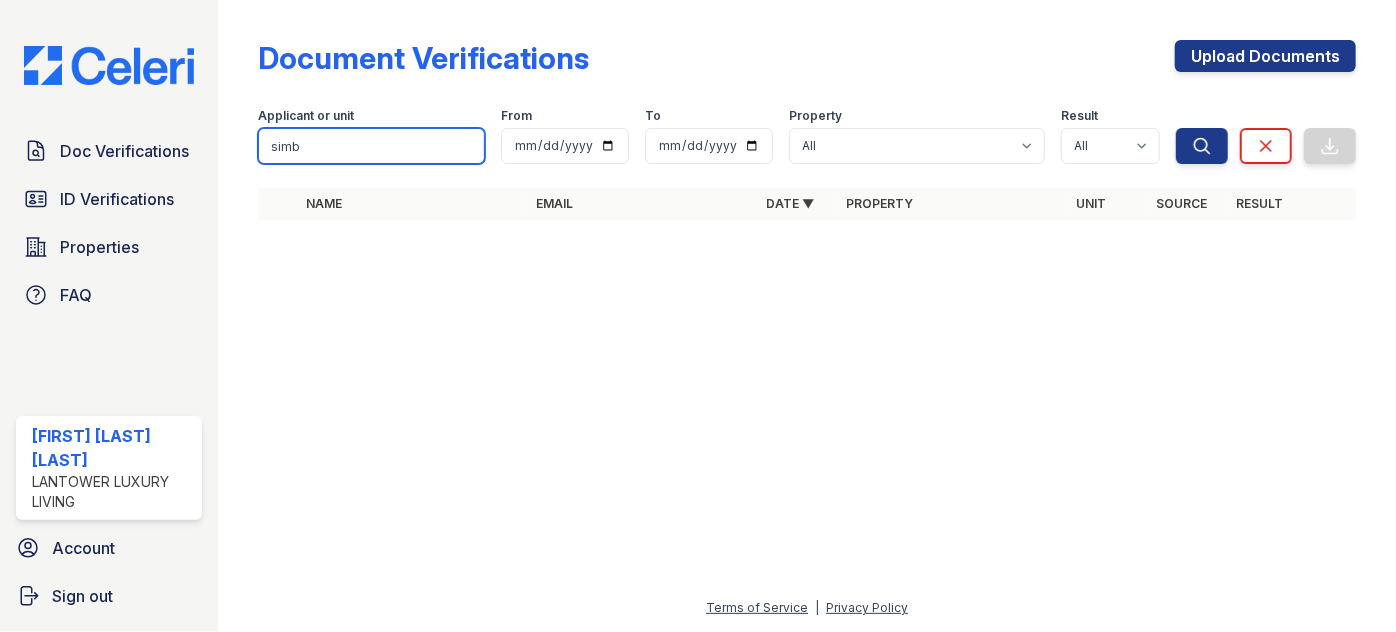 click on "simb" at bounding box center (371, 146) 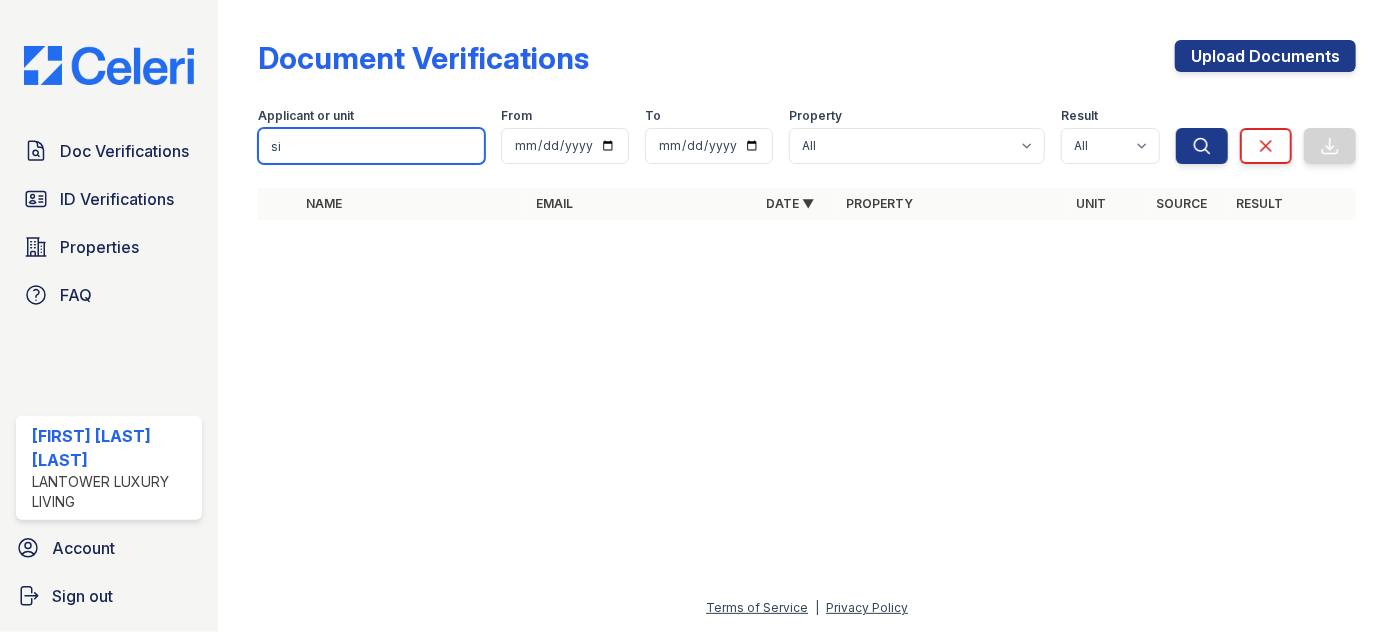 type on "s" 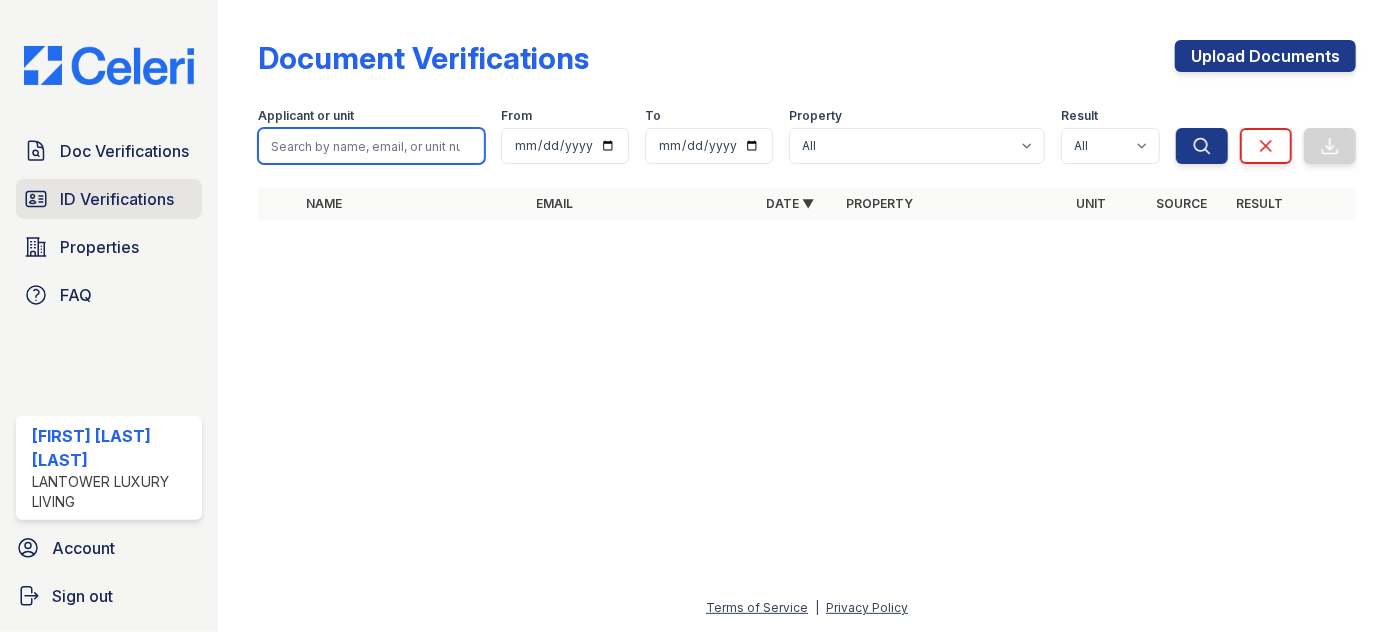 type 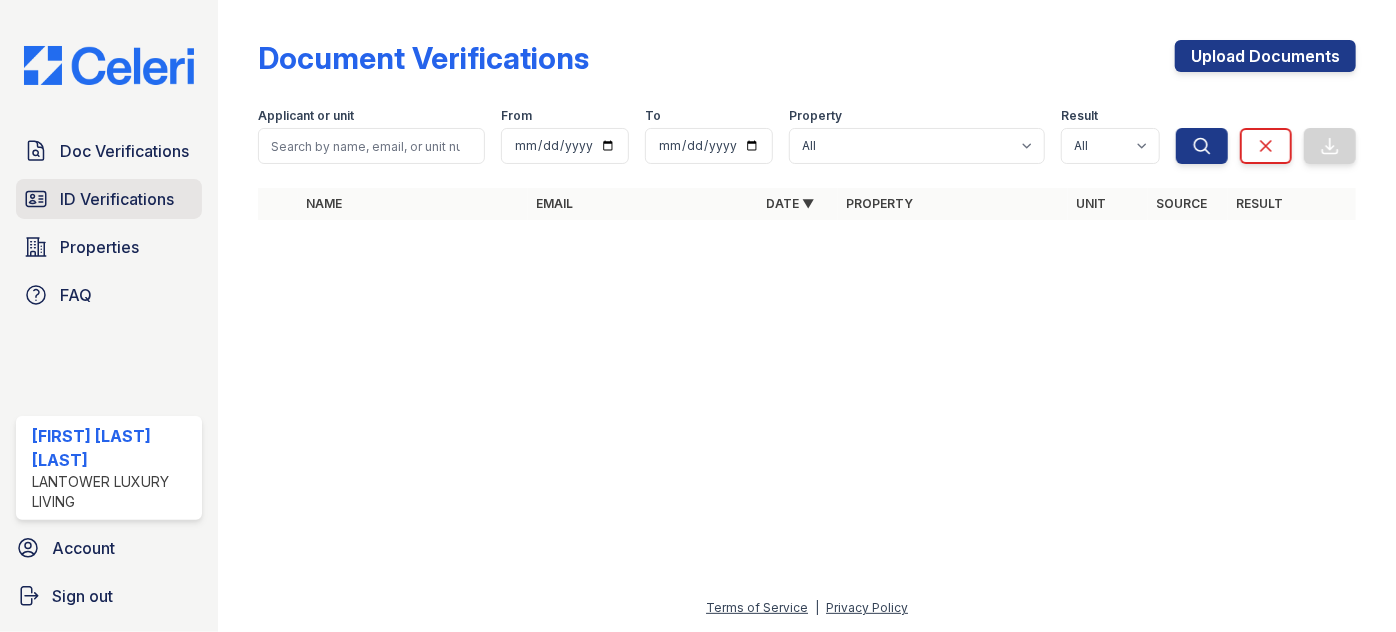 click on "ID Verifications" at bounding box center [117, 199] 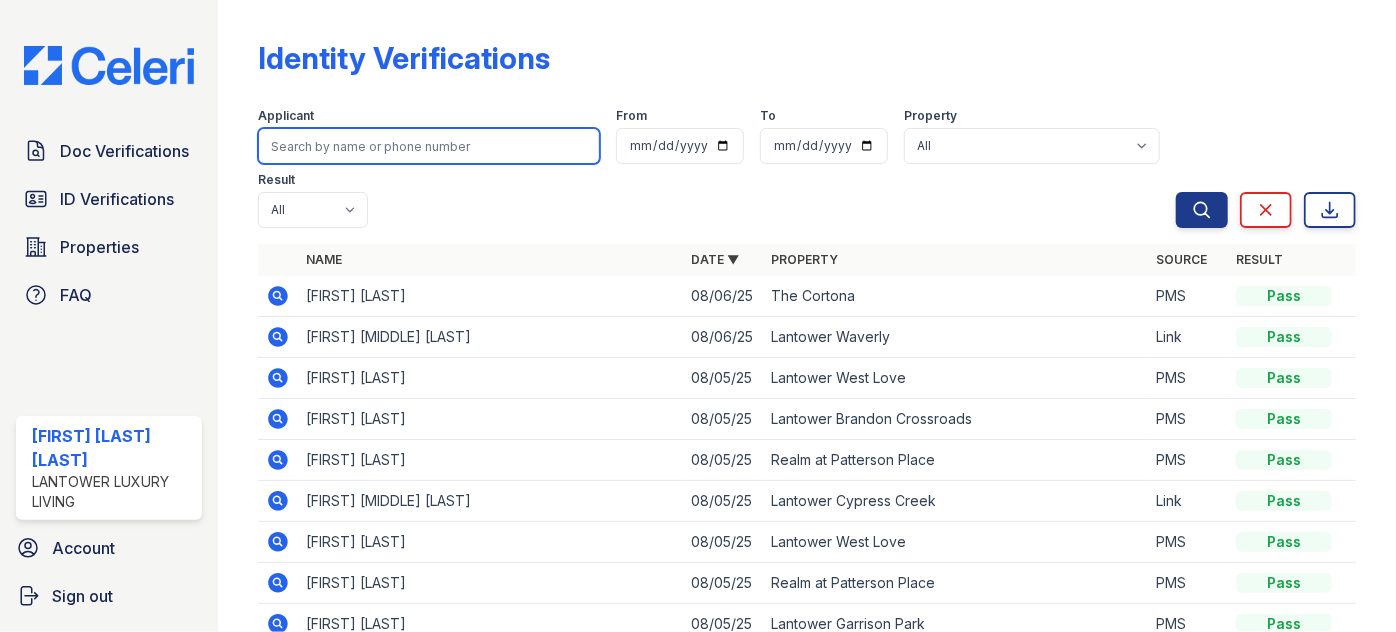 click at bounding box center [429, 146] 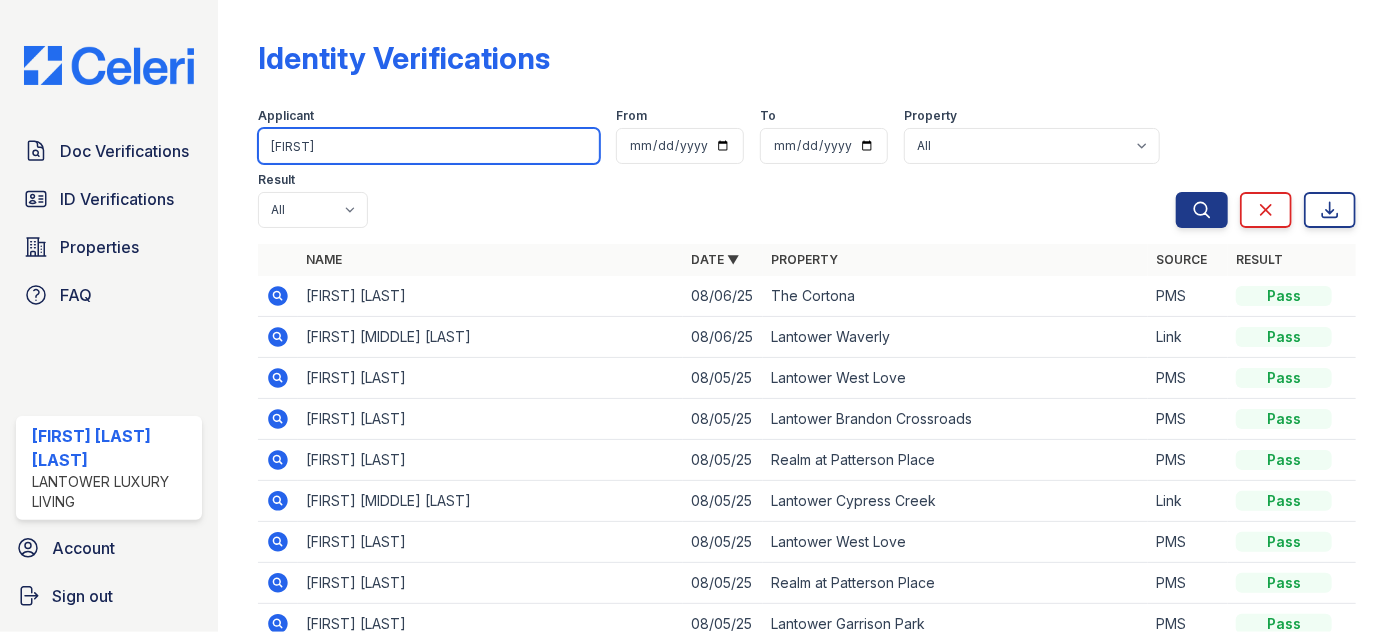 type on "julio" 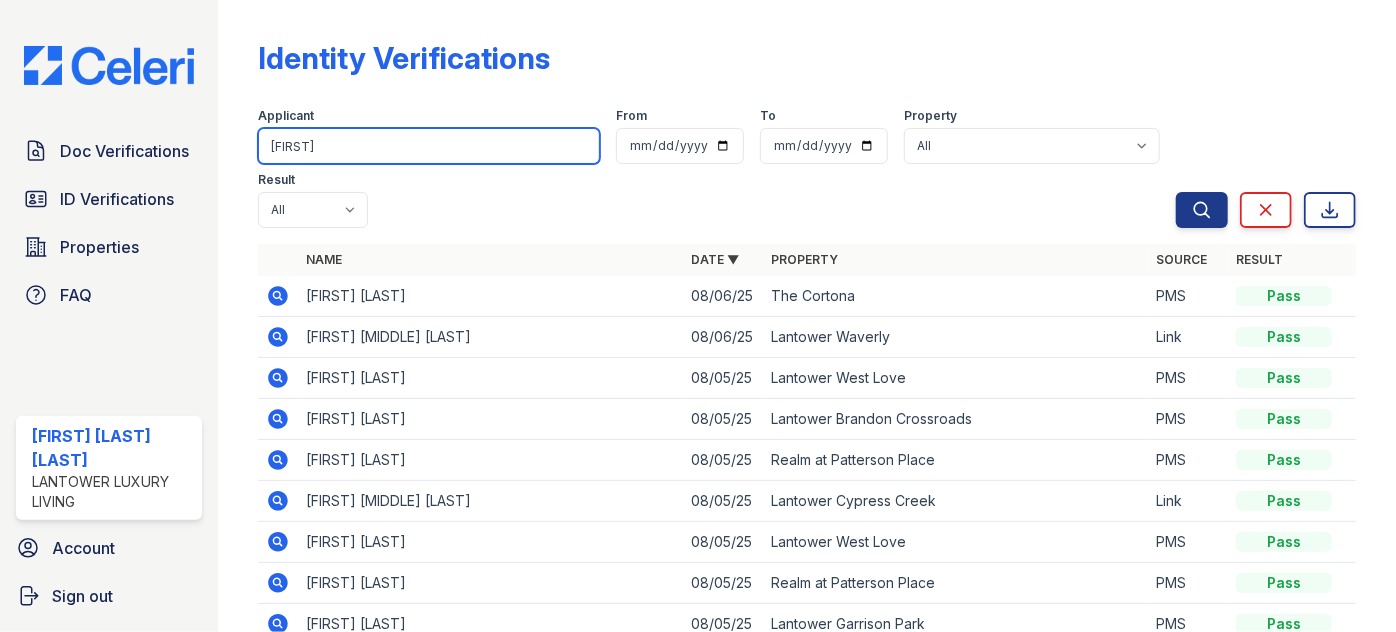 click on "Search" at bounding box center [1202, 210] 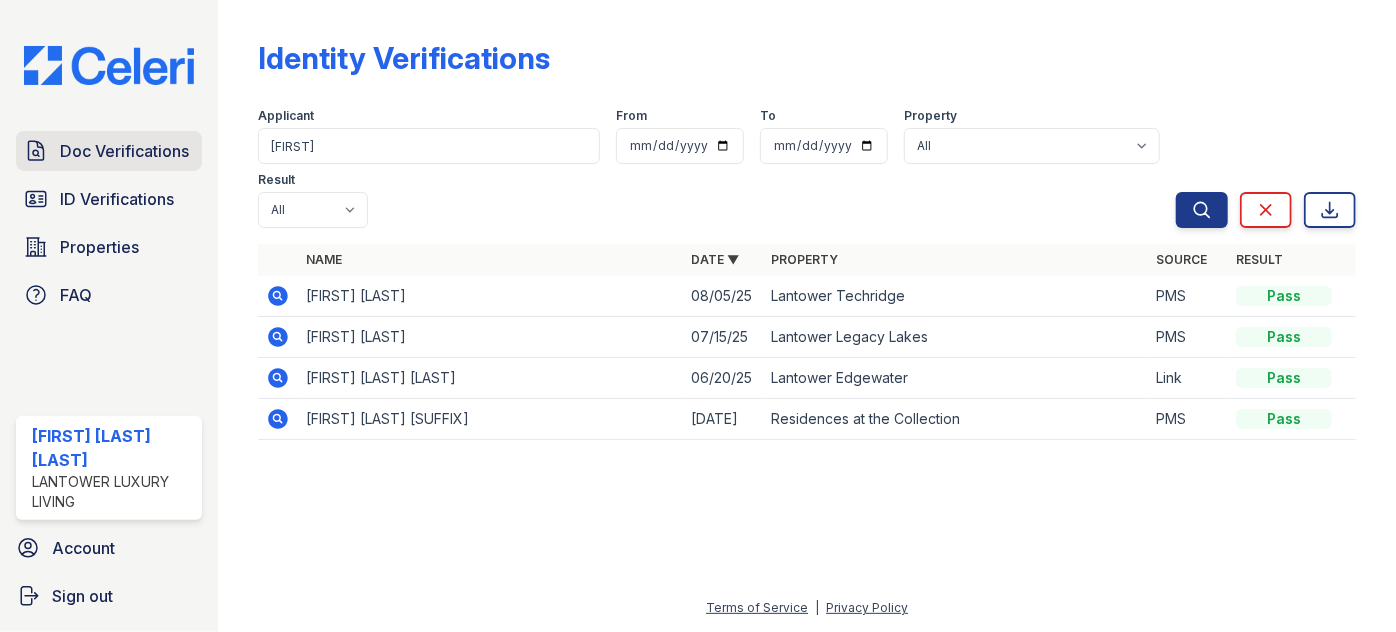 drag, startPoint x: 164, startPoint y: 155, endPoint x: 230, endPoint y: 148, distance: 66.37017 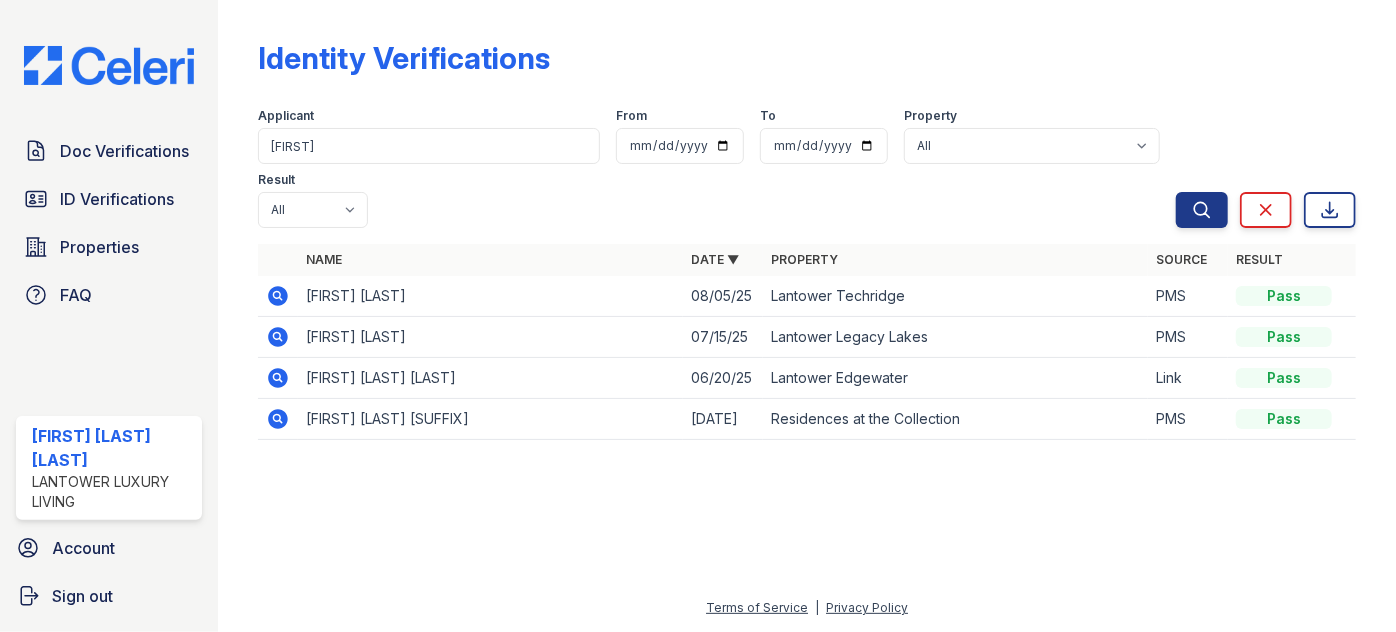 click on "Doc Verifications" at bounding box center [124, 151] 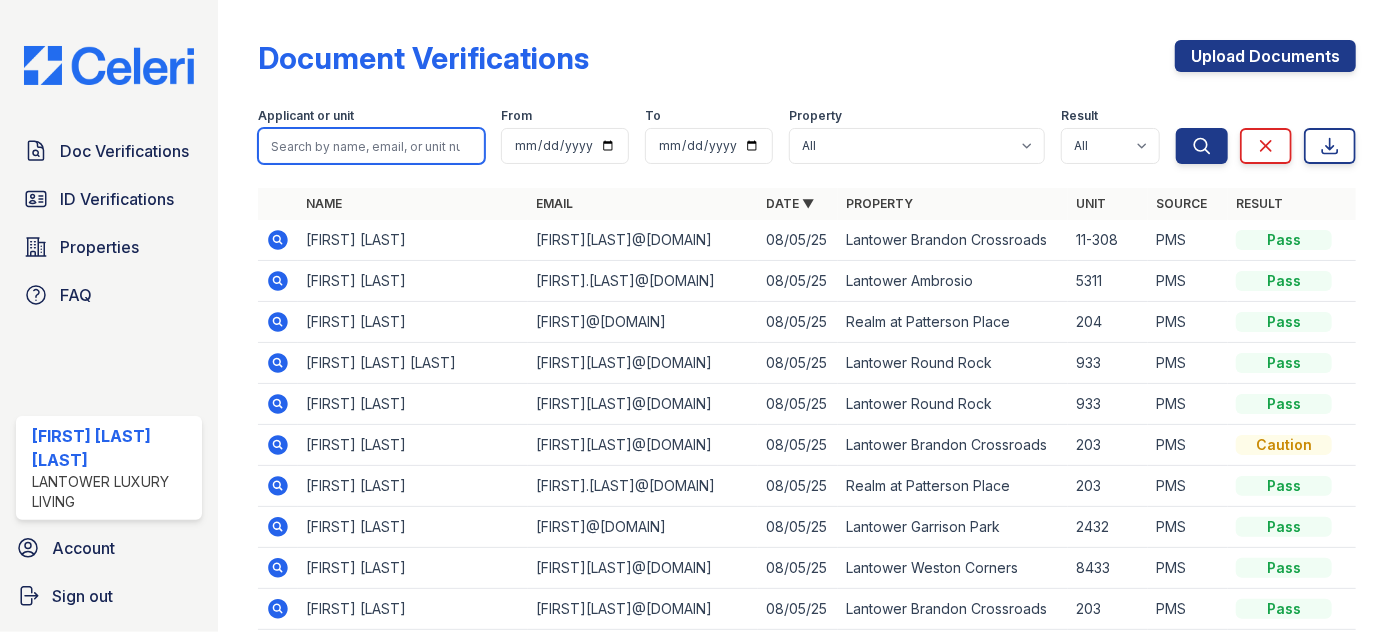 click at bounding box center [371, 146] 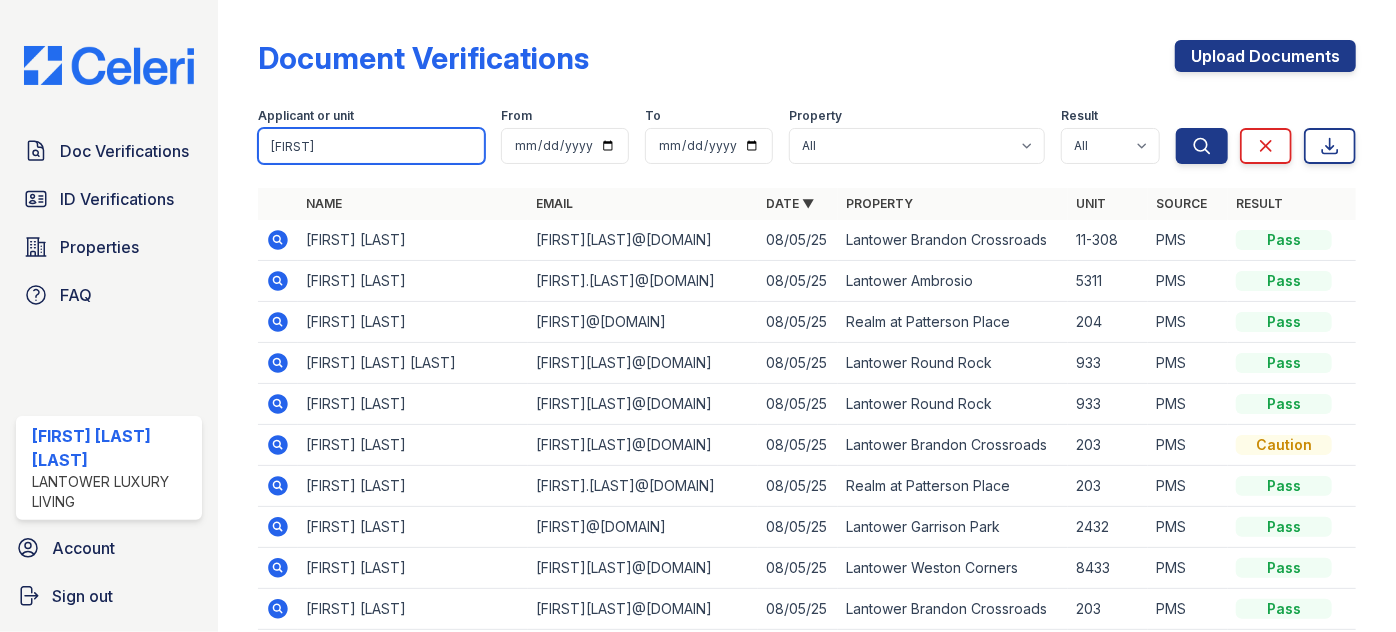 type on "julio" 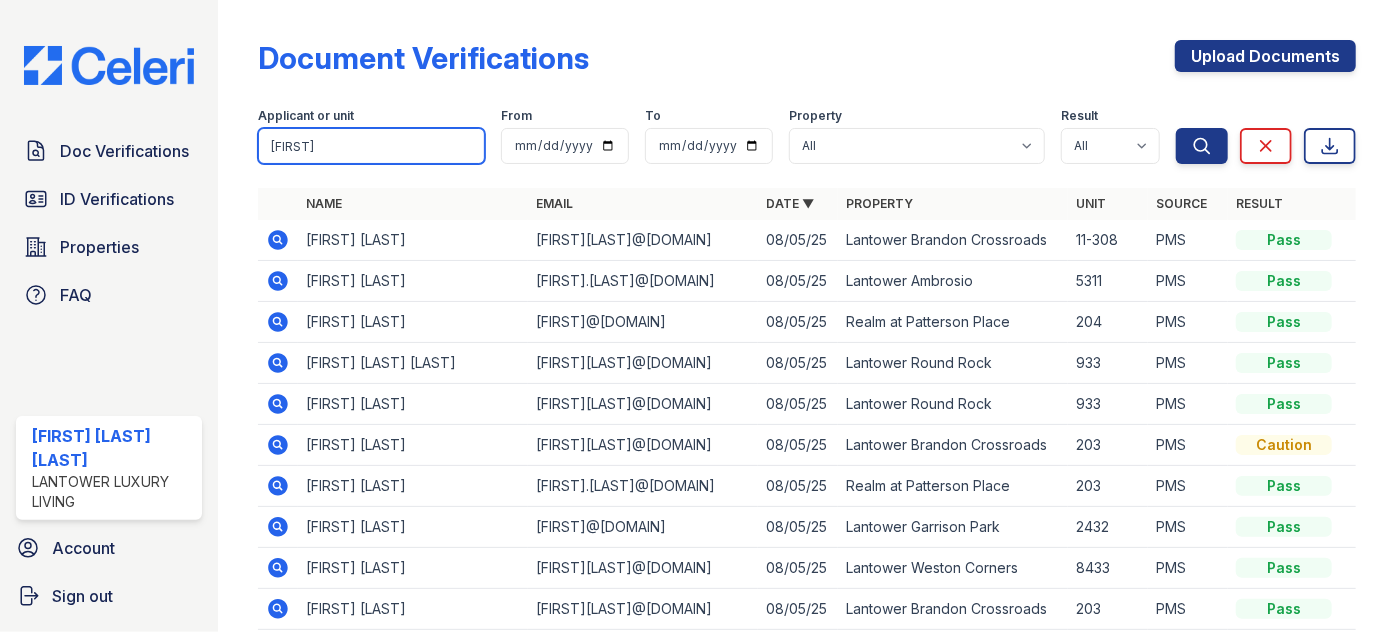 click on "Search" at bounding box center (1202, 146) 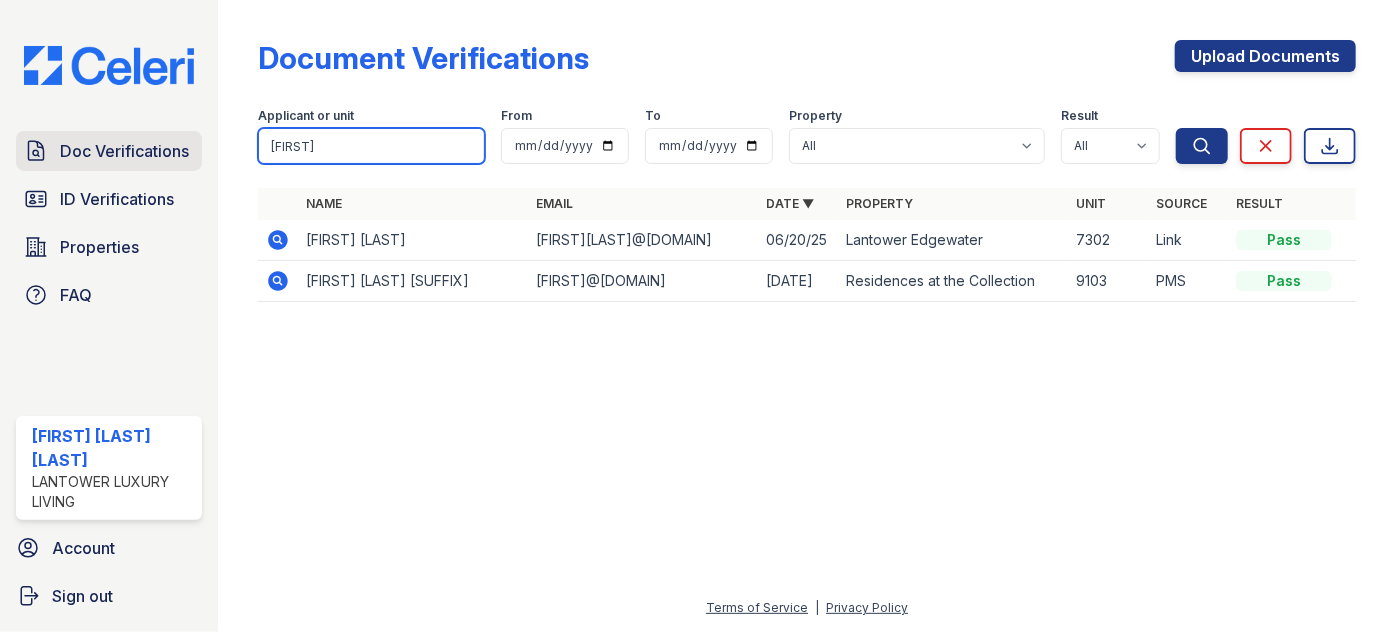 drag, startPoint x: 202, startPoint y: 168, endPoint x: 107, endPoint y: 147, distance: 97.29337 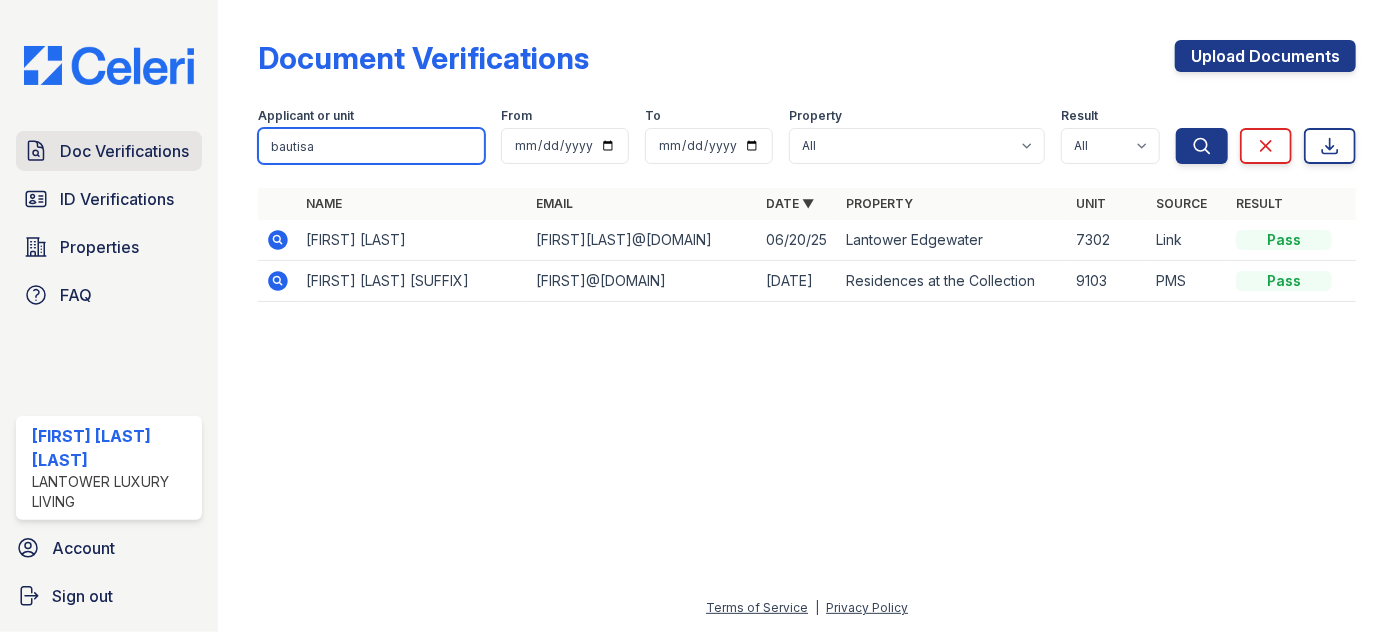 type on "bautisa" 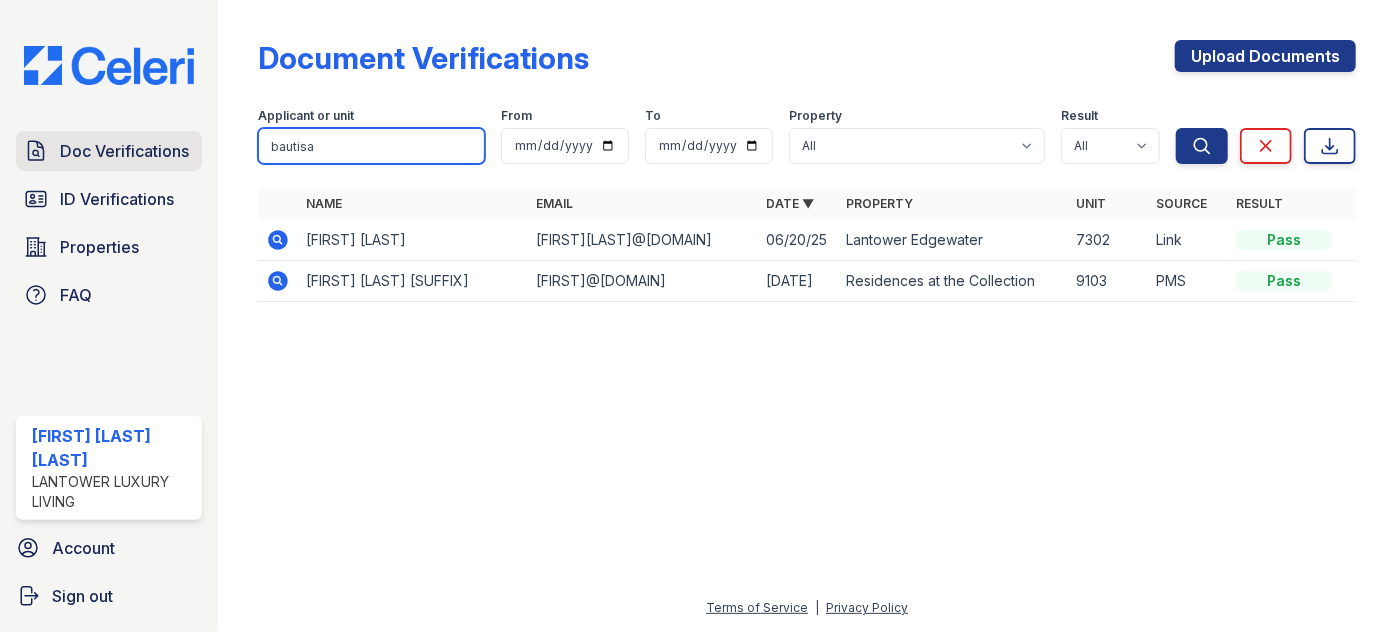 click on "Search" at bounding box center (1202, 146) 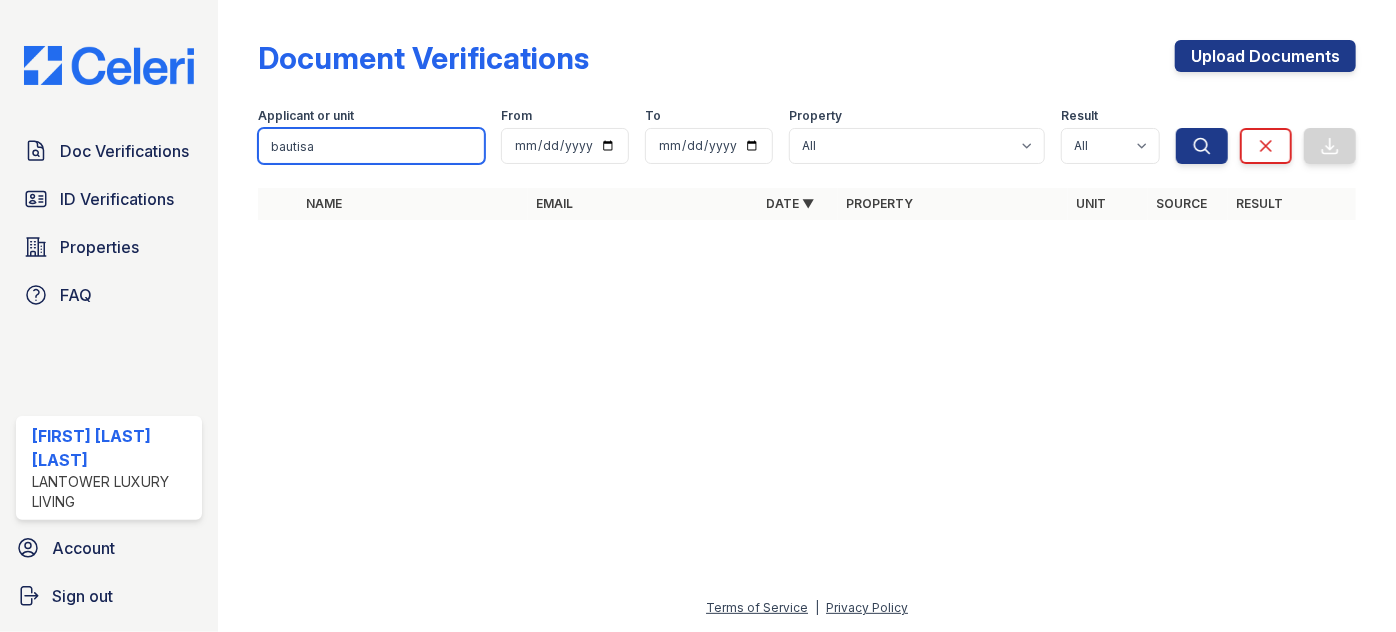 click on "bautisa" at bounding box center (371, 146) 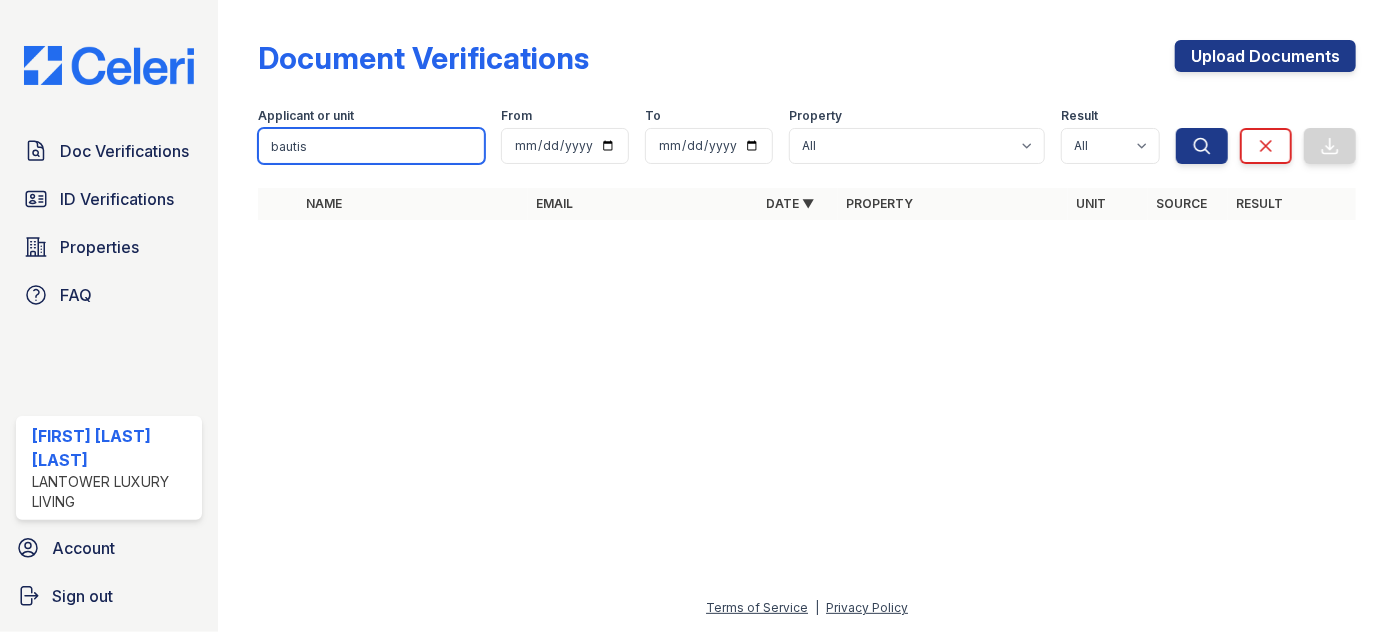 type on "bautis" 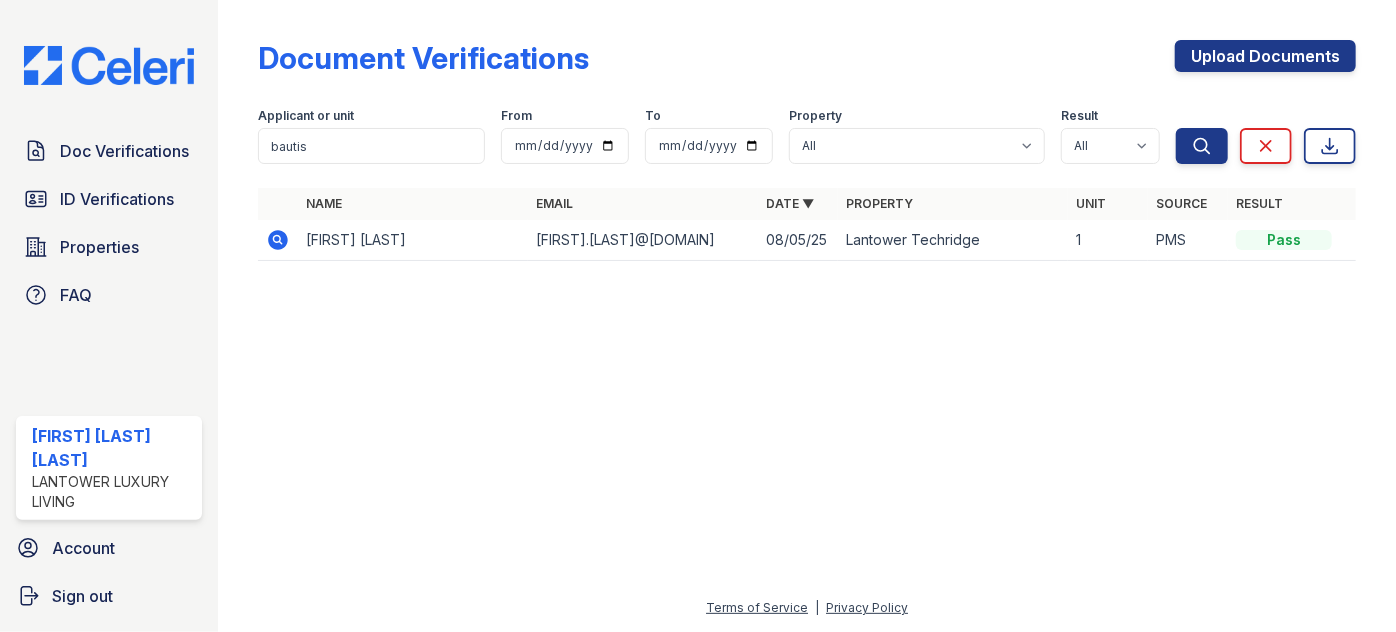 click 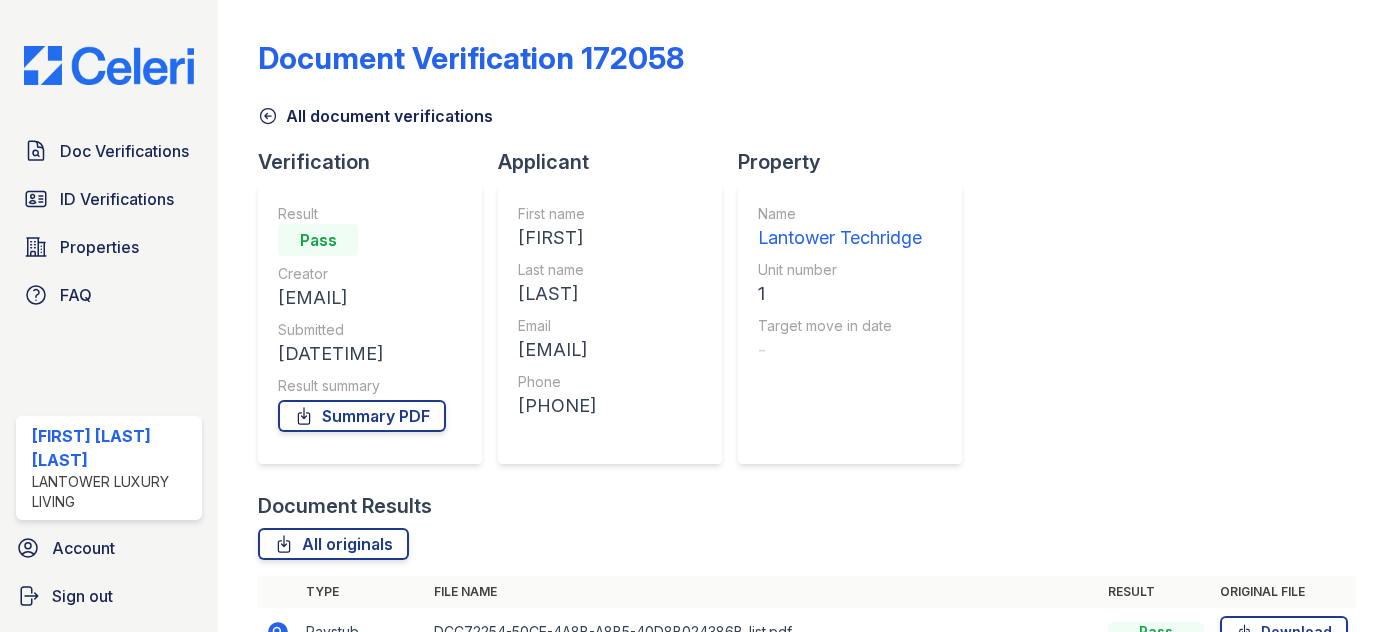 scroll, scrollTop: 0, scrollLeft: 0, axis: both 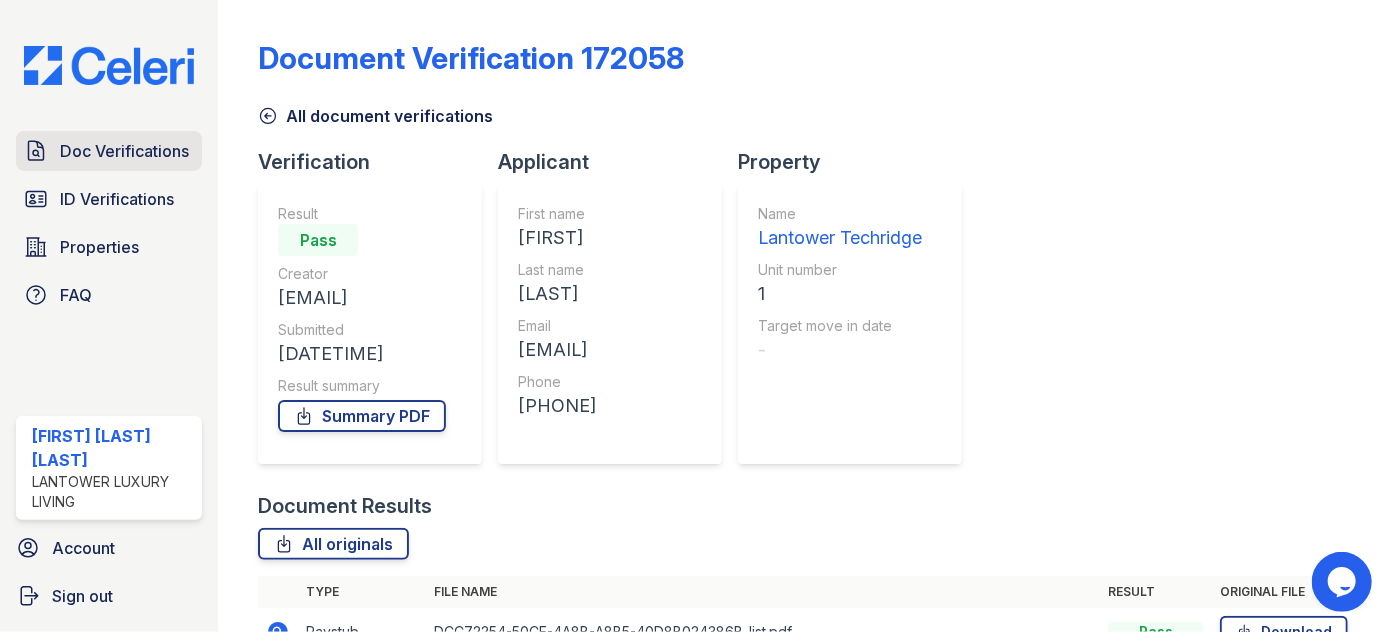 click on "Doc Verifications" at bounding box center [109, 151] 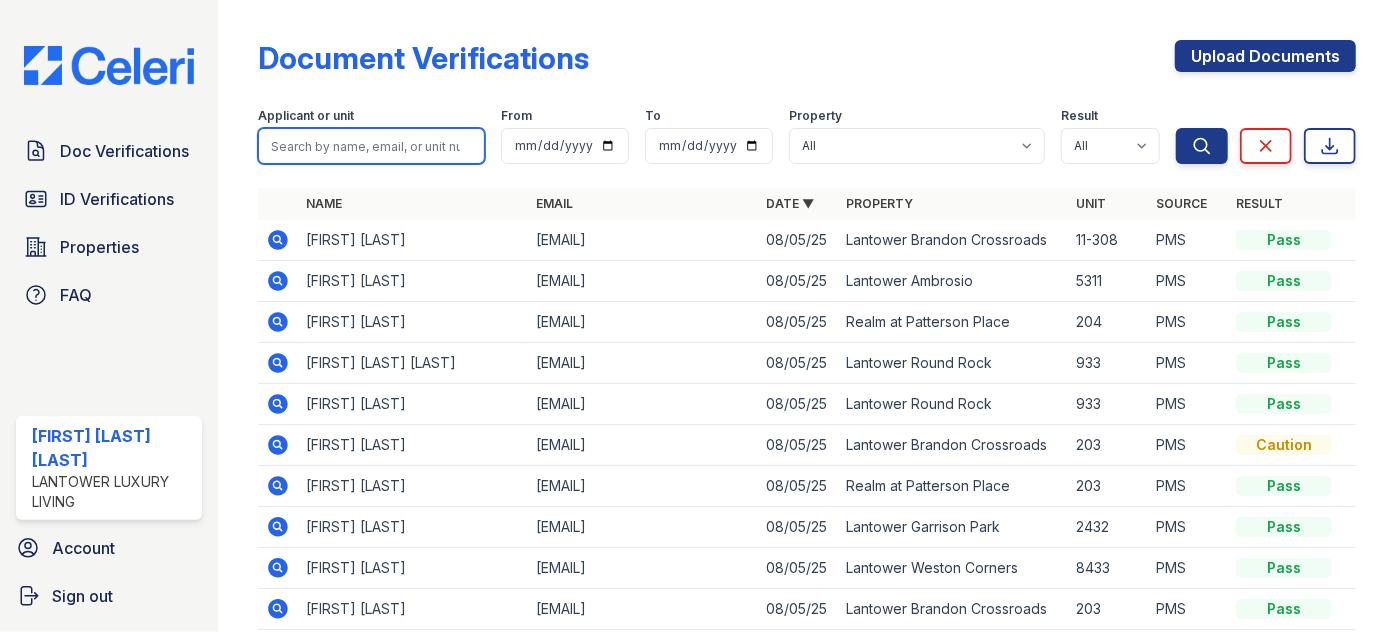 click at bounding box center (371, 146) 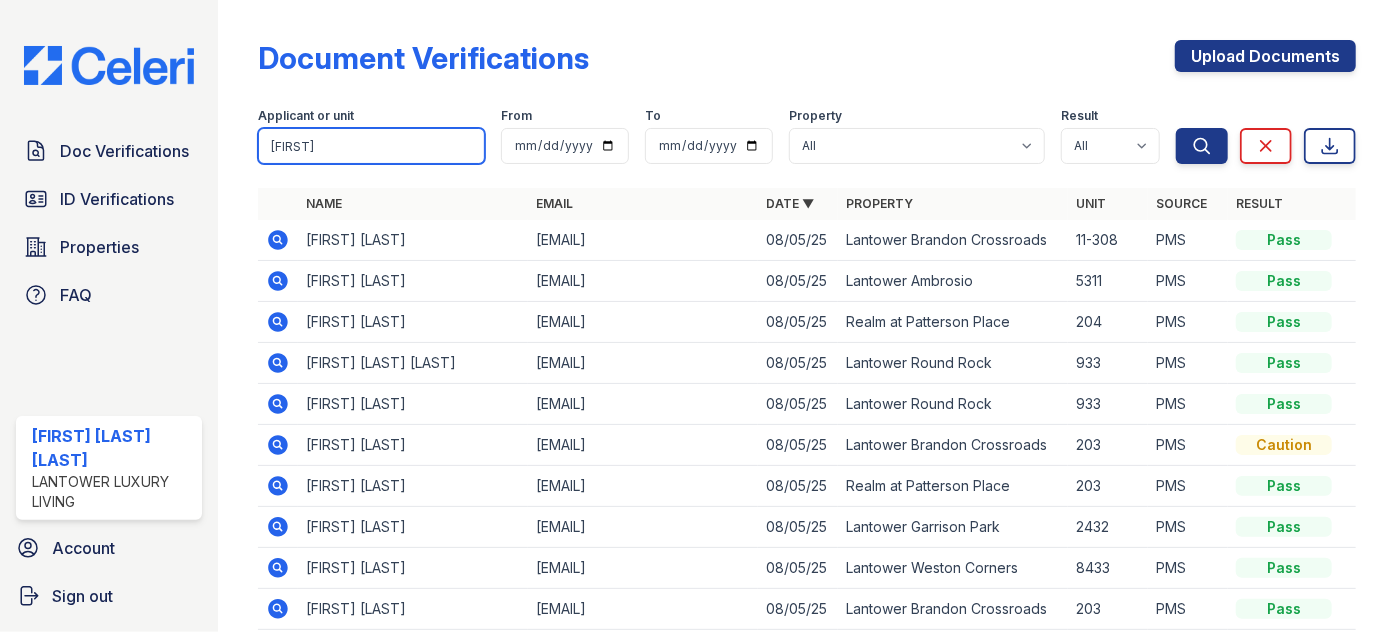 type on "julio" 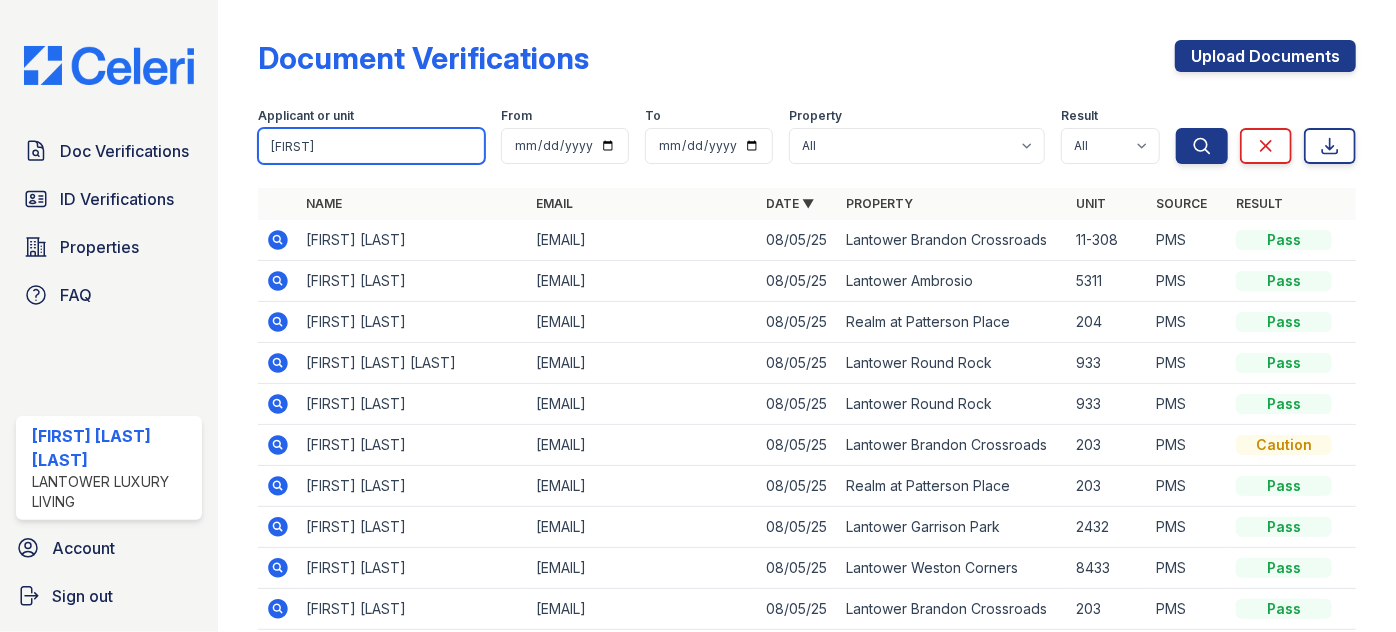 click on "Search" at bounding box center (1202, 146) 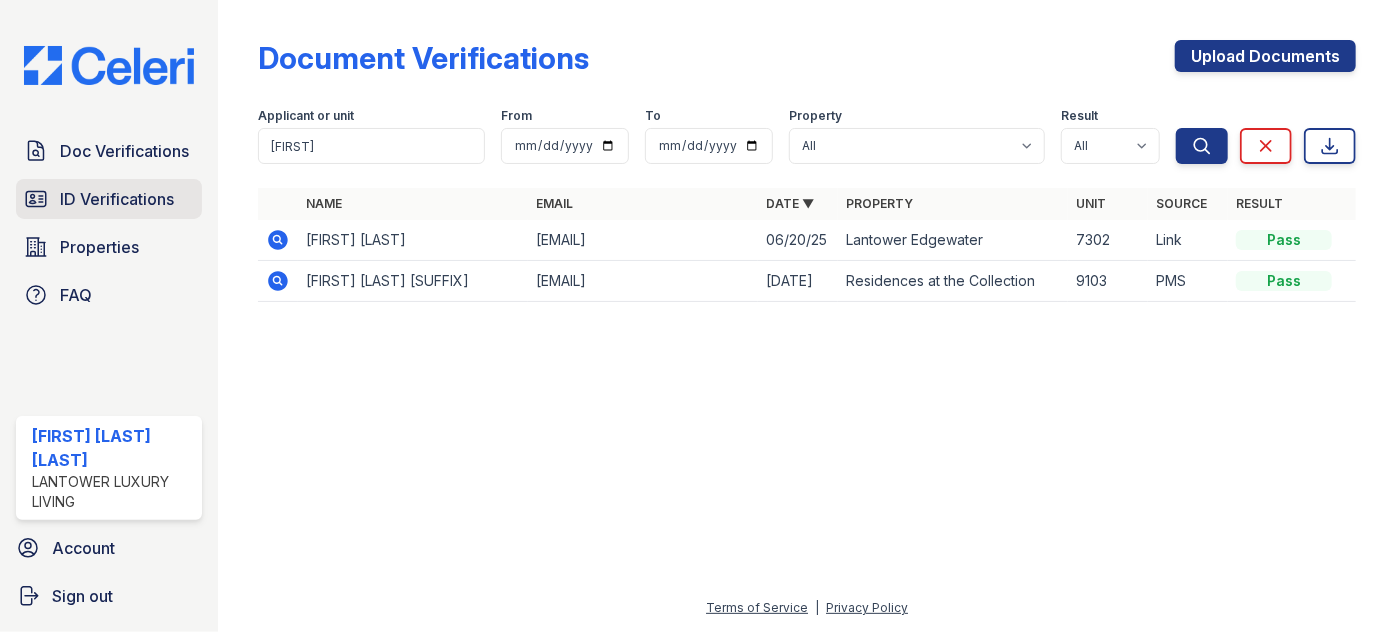 click on "ID Verifications" at bounding box center (117, 199) 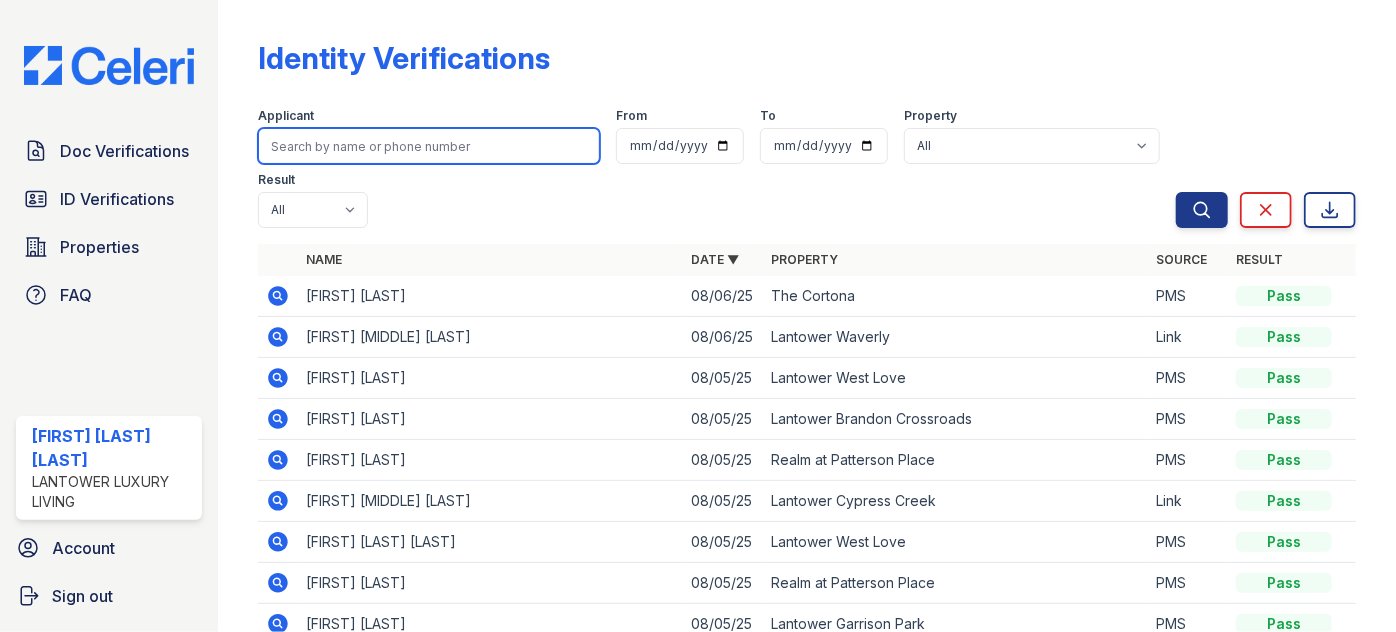 click at bounding box center [429, 146] 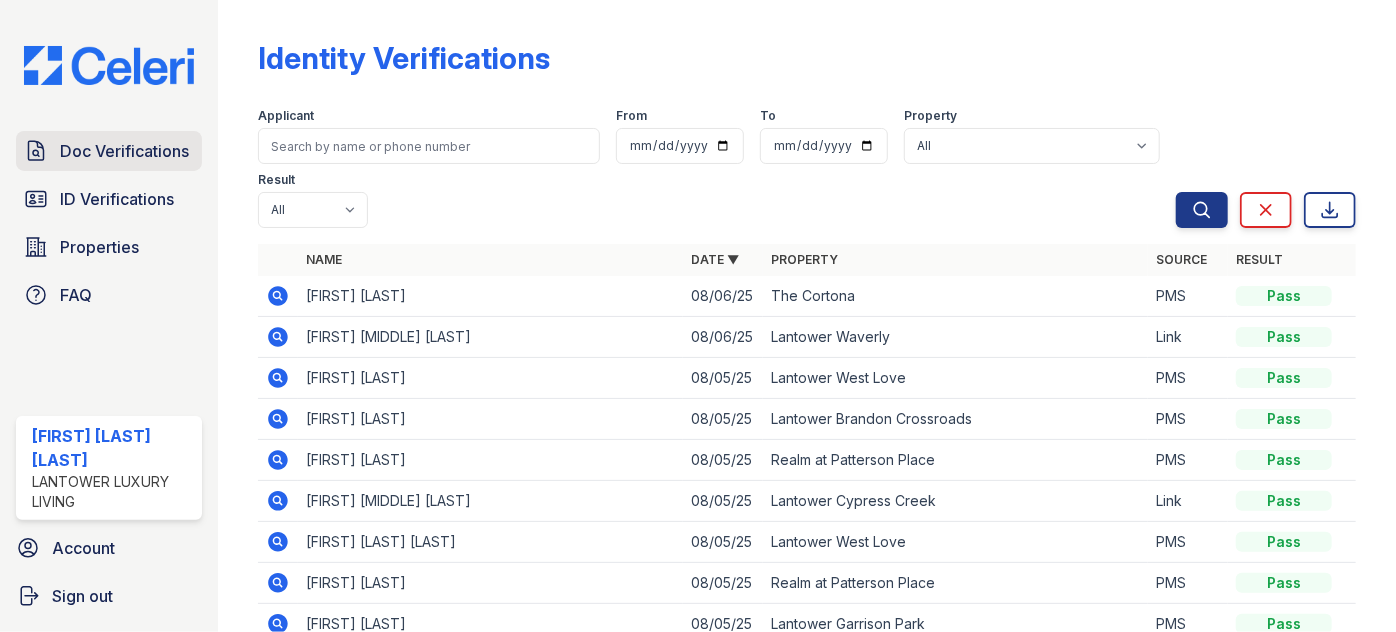 click on "Doc Verifications" at bounding box center [124, 151] 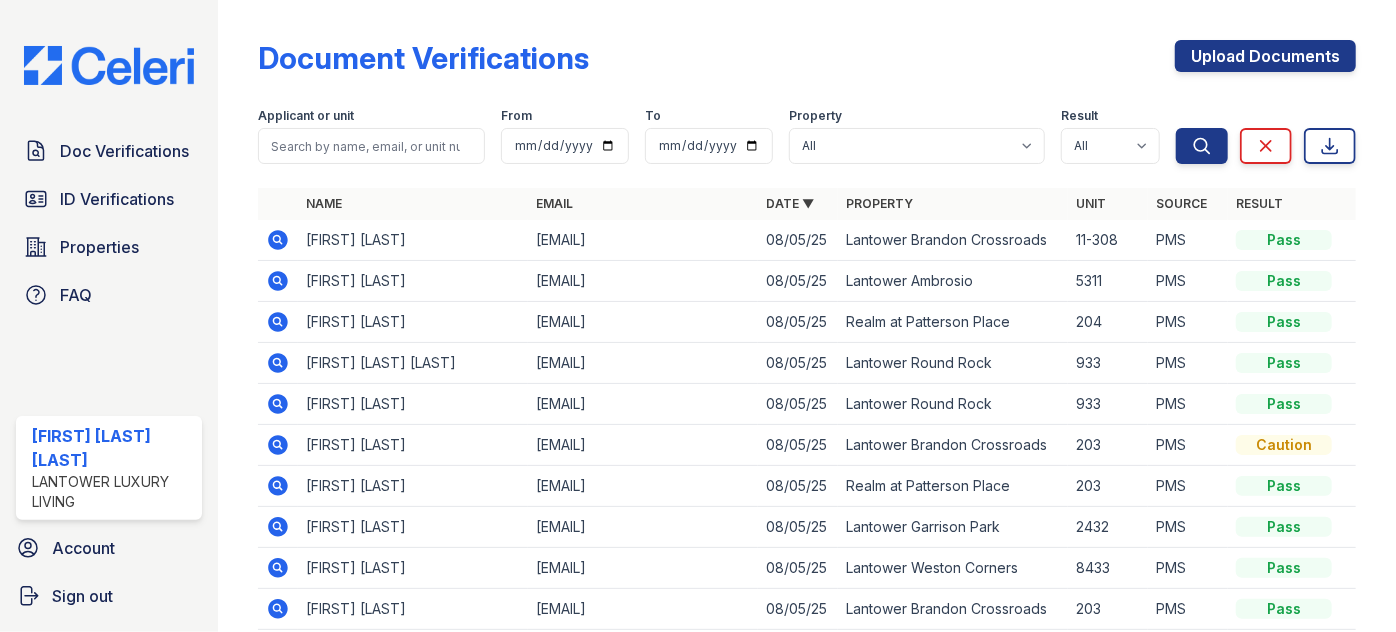 click at bounding box center (371, 146) 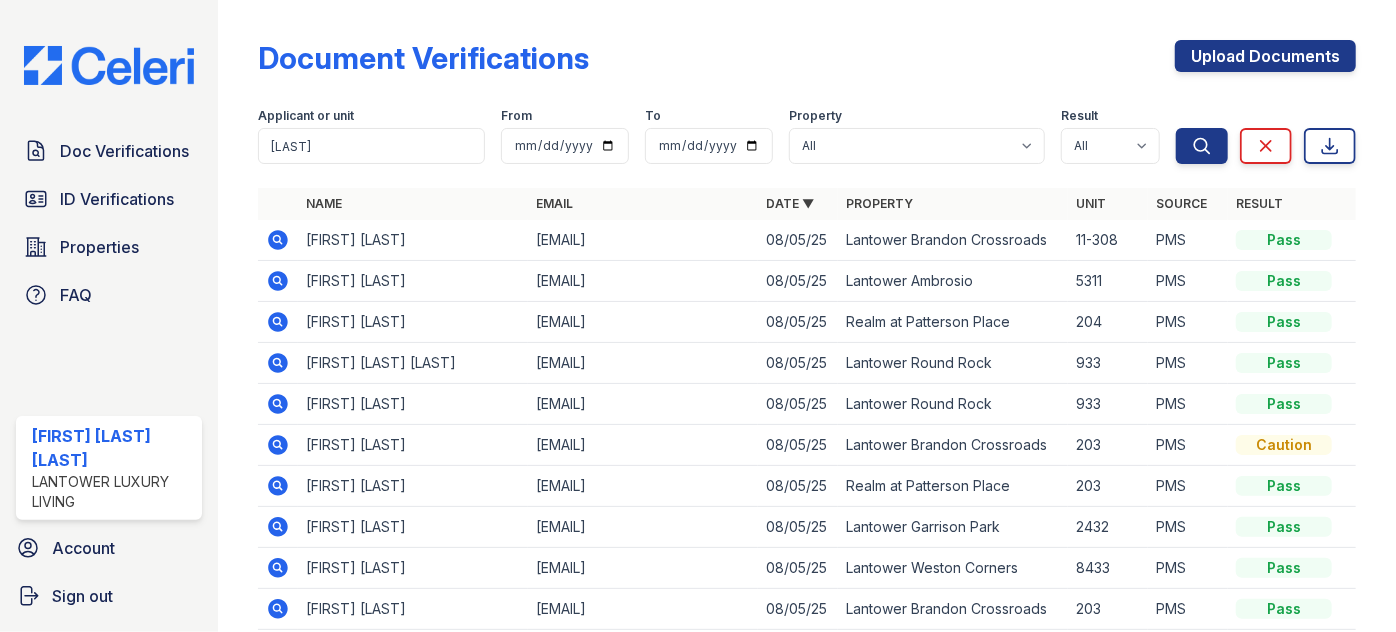 type on "jazmi" 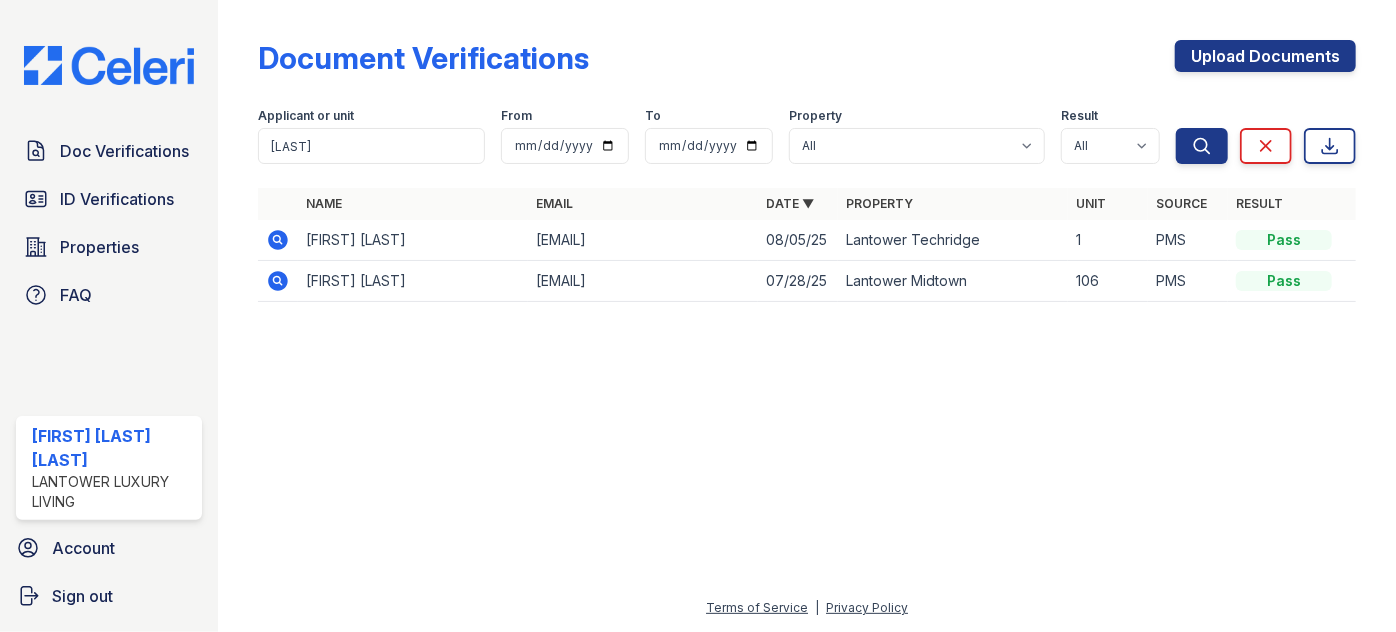 click 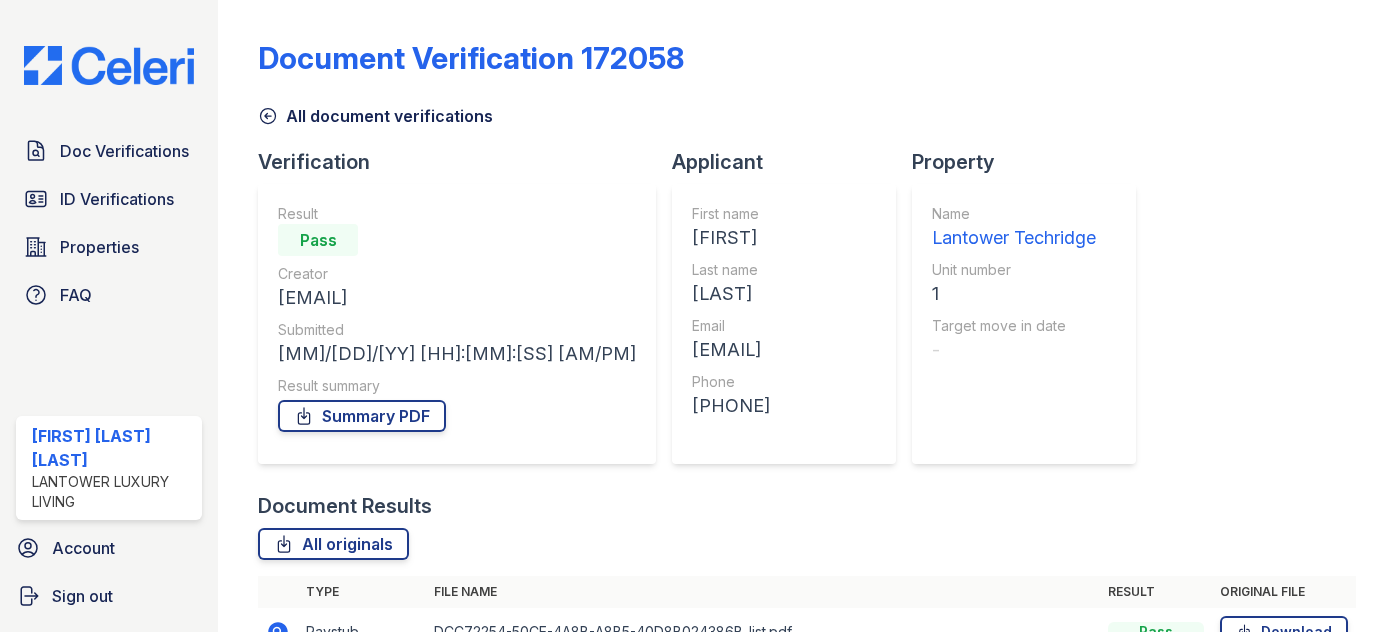 scroll, scrollTop: 0, scrollLeft: 0, axis: both 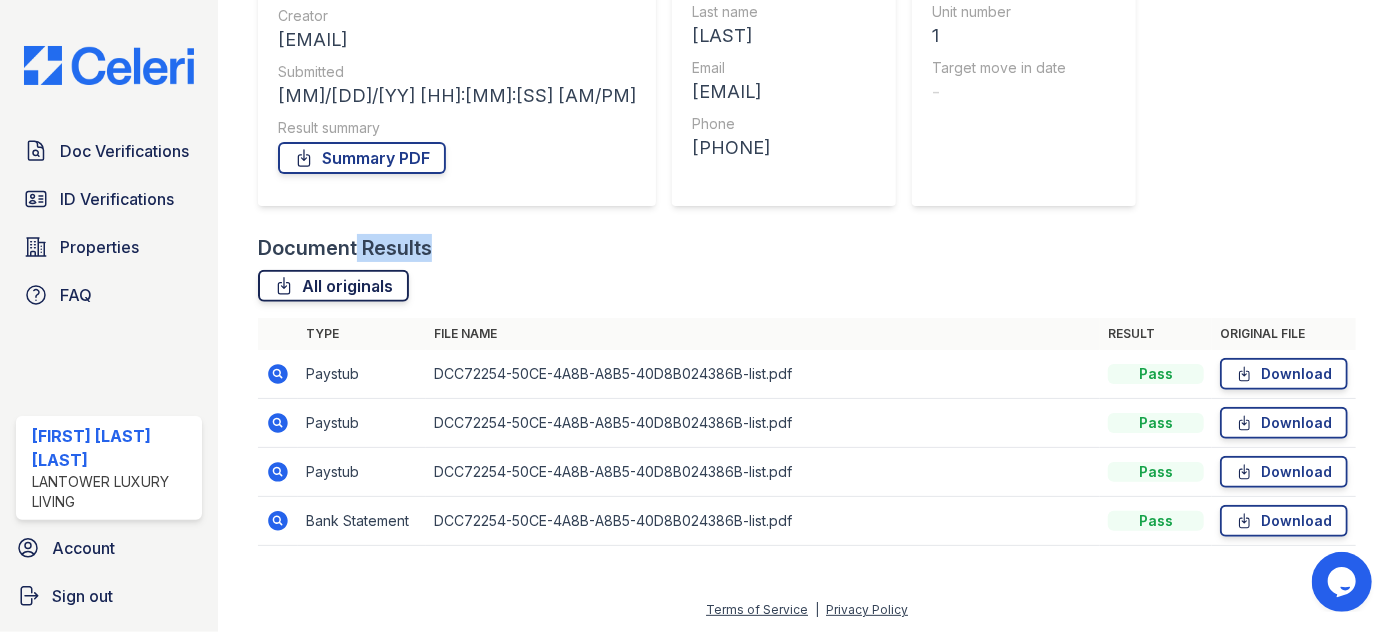 click on "Document Results
All originals
Type
File name
Result
Original file
Paystub
DCC72254-50CE-4A8B-A8B5-40D8B024386B-list.pdf
Pass
Download
Paystub
DCC72254-50CE-4A8B-A8B5-40D8B024386B-list.pdf
Pass
Download
Paystub
DCC72254-50CE-4A8B-A8B5-40D8B024386B-list.pdf
Pass
Download
Bank Statement
DCC72254-50CE-4A8B-A8B5-40D8B024386B-list.pdf
Pass
Download
Document #553635
View
Type
Paystub
File name
DCC72254-50CE-4A8B-A8B5-40D8B024386B-list.pdf
Result
Pass
Download
View" at bounding box center (807, 400) 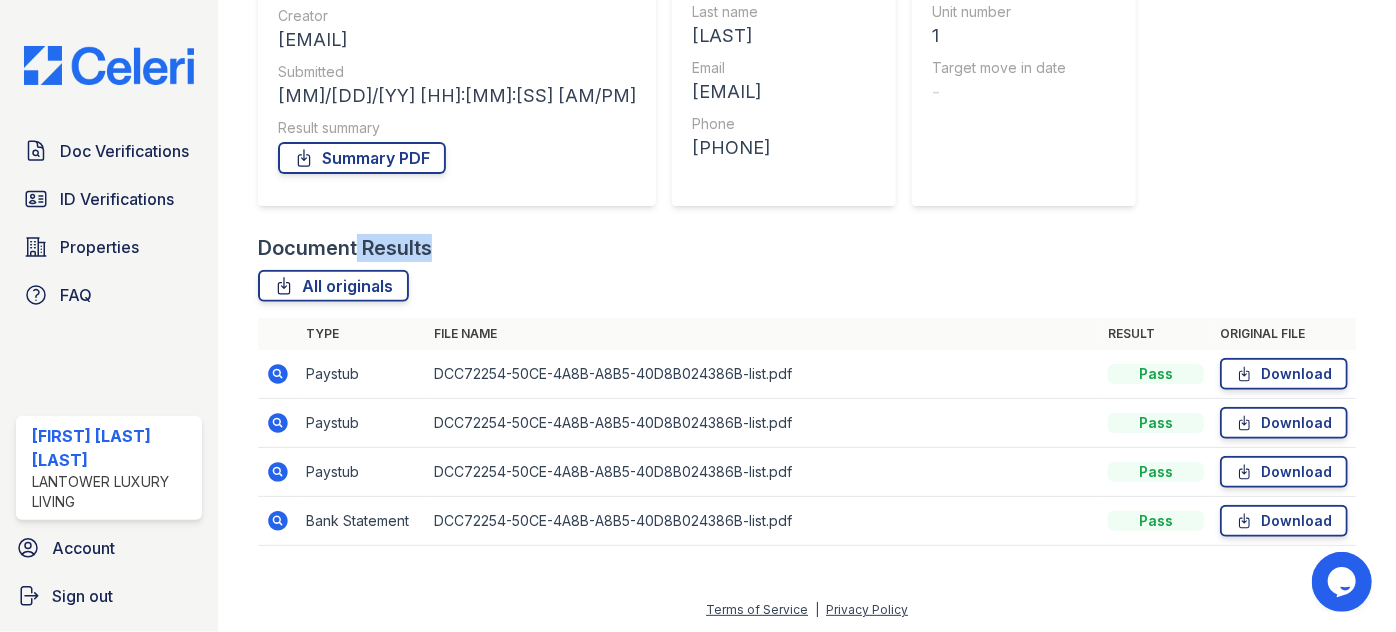 drag, startPoint x: 1090, startPoint y: 47, endPoint x: 1106, endPoint y: 12, distance: 38.483765 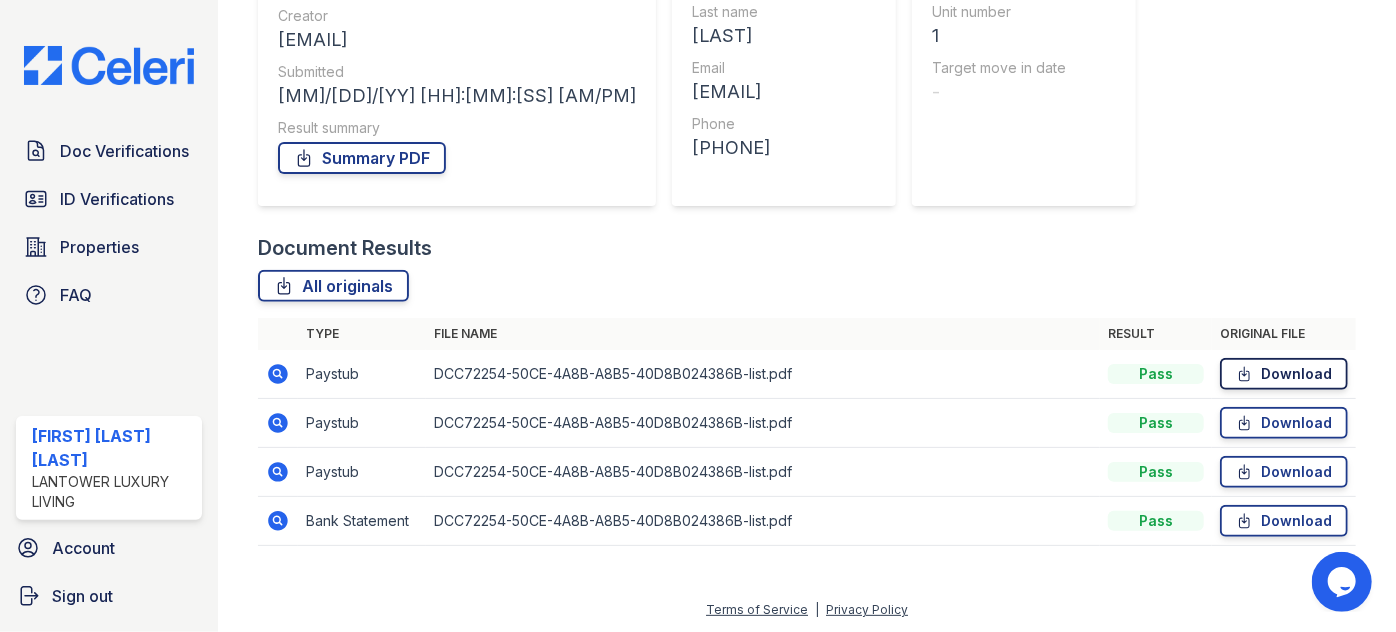 click on "Download" at bounding box center [1284, 374] 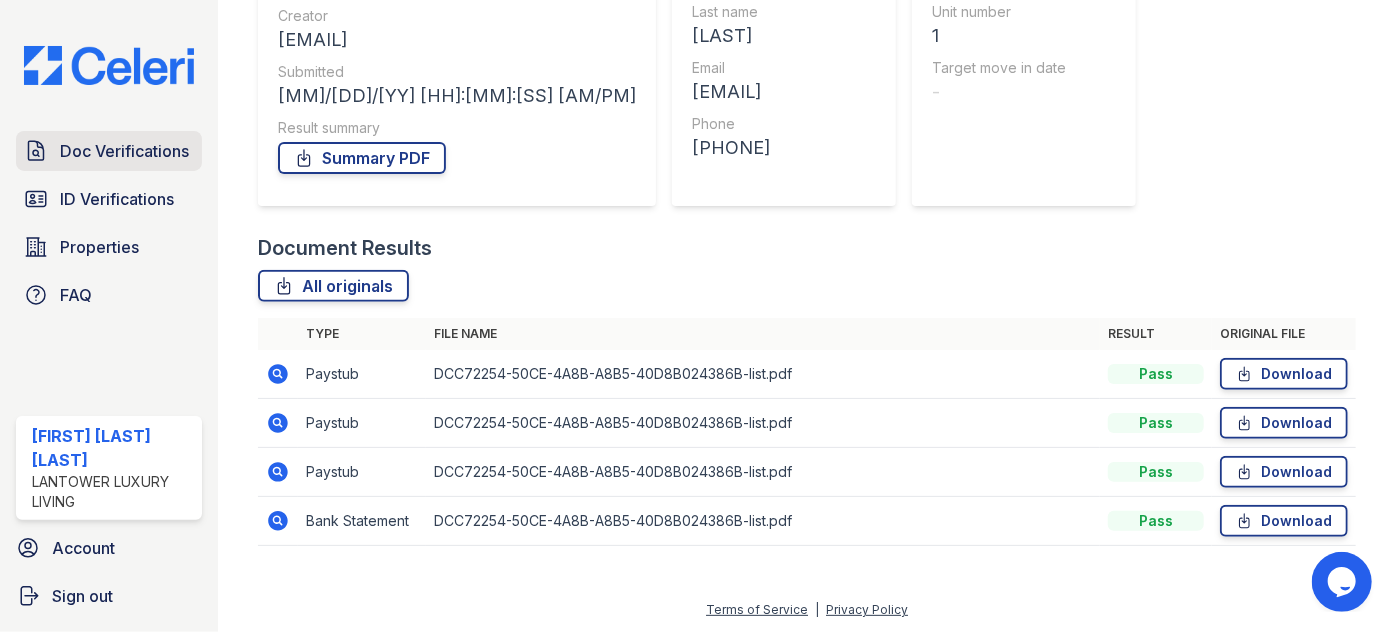 click on "Doc Verifications" at bounding box center [109, 151] 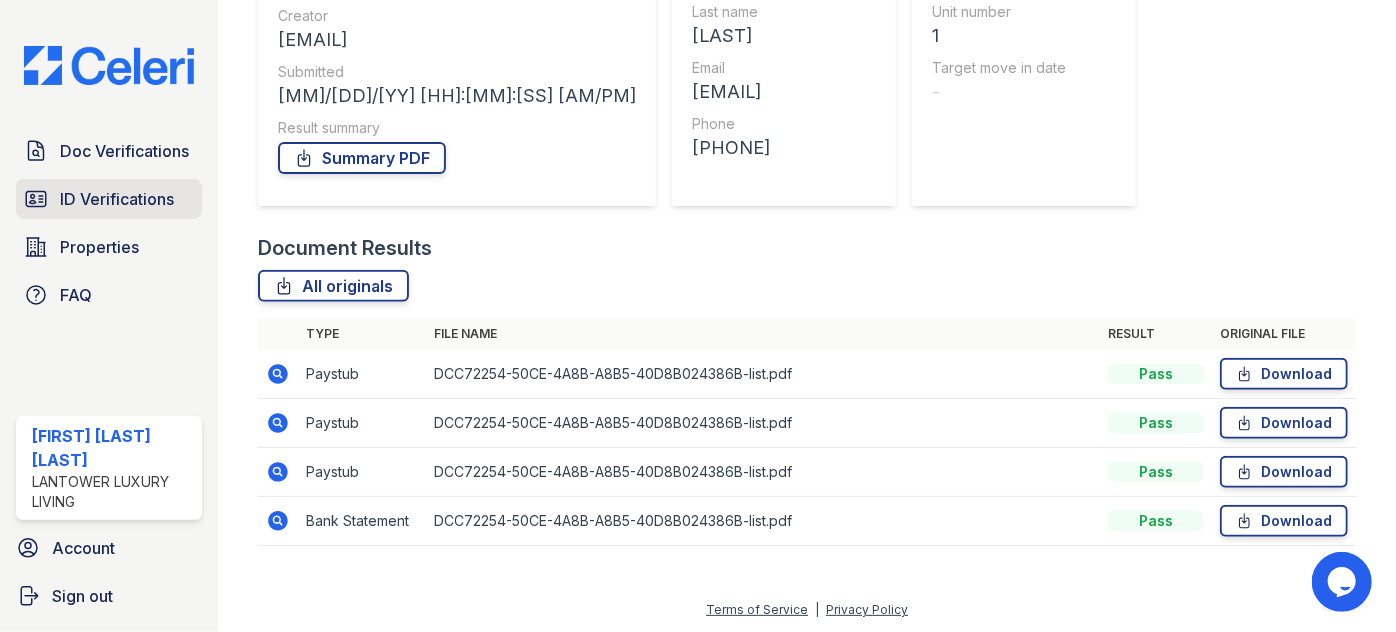 click on "ID Verifications" at bounding box center (117, 199) 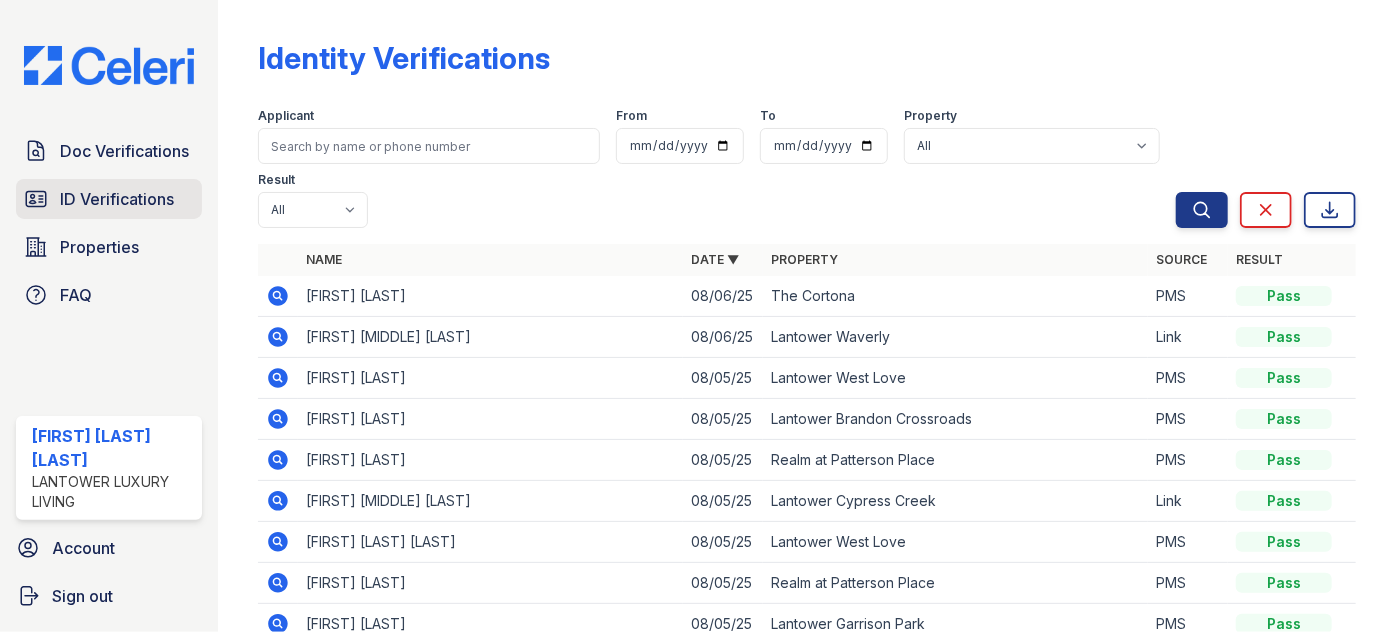 click on "ID Verifications" at bounding box center (117, 199) 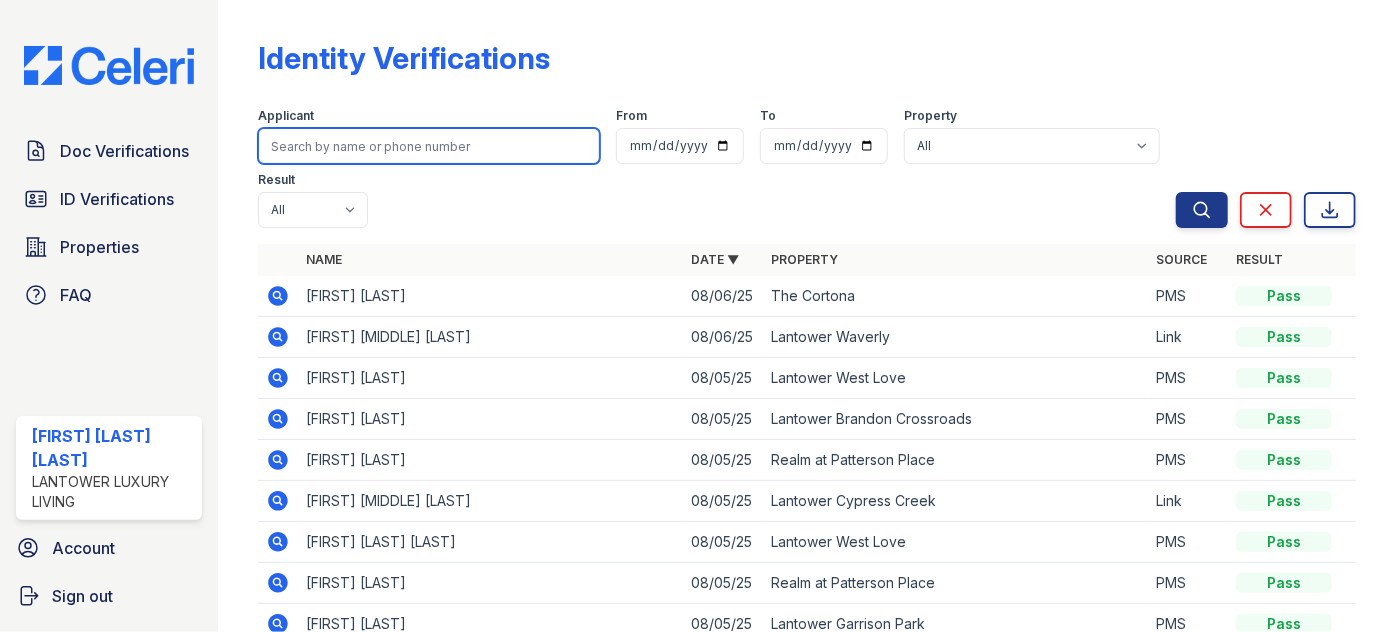 click at bounding box center [429, 146] 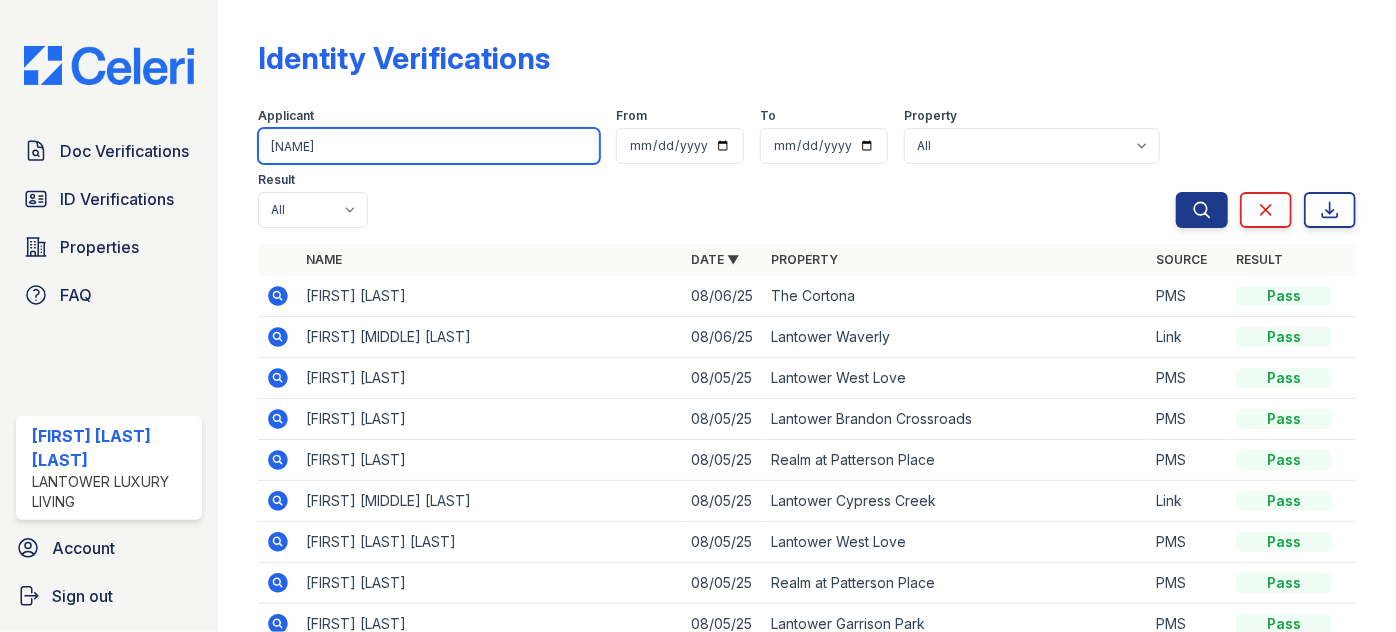 type on "[NAME]" 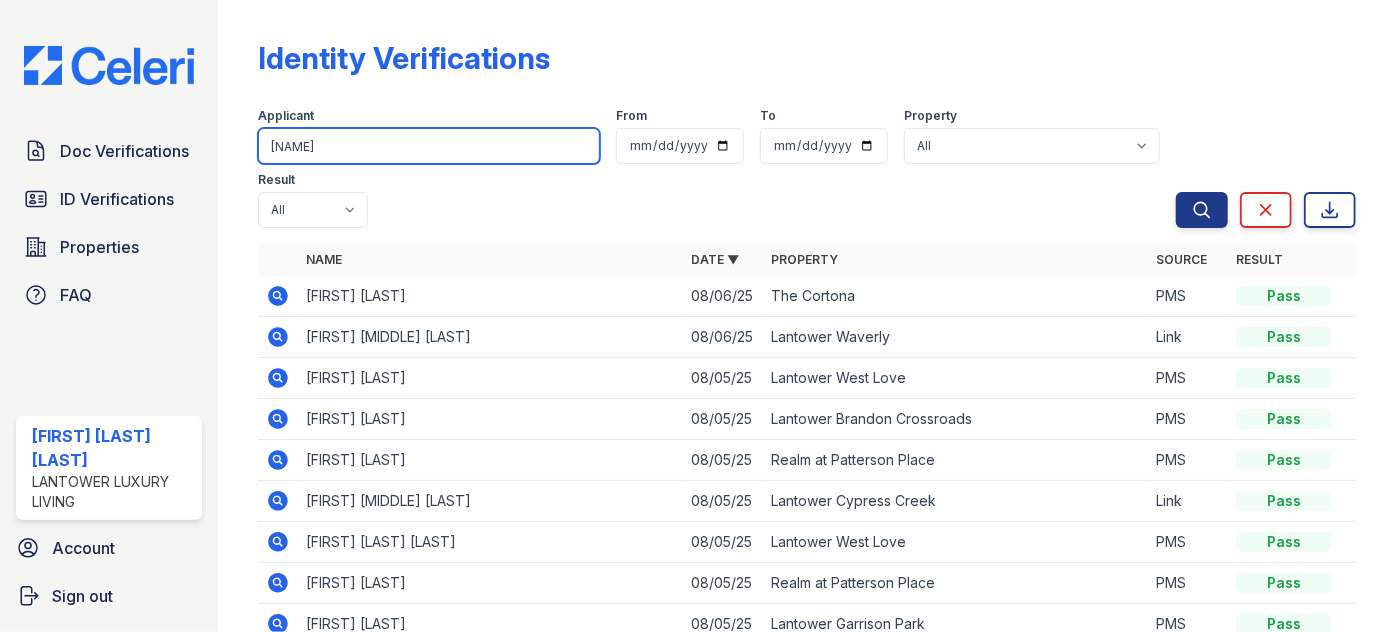 click on "Search" at bounding box center (1202, 210) 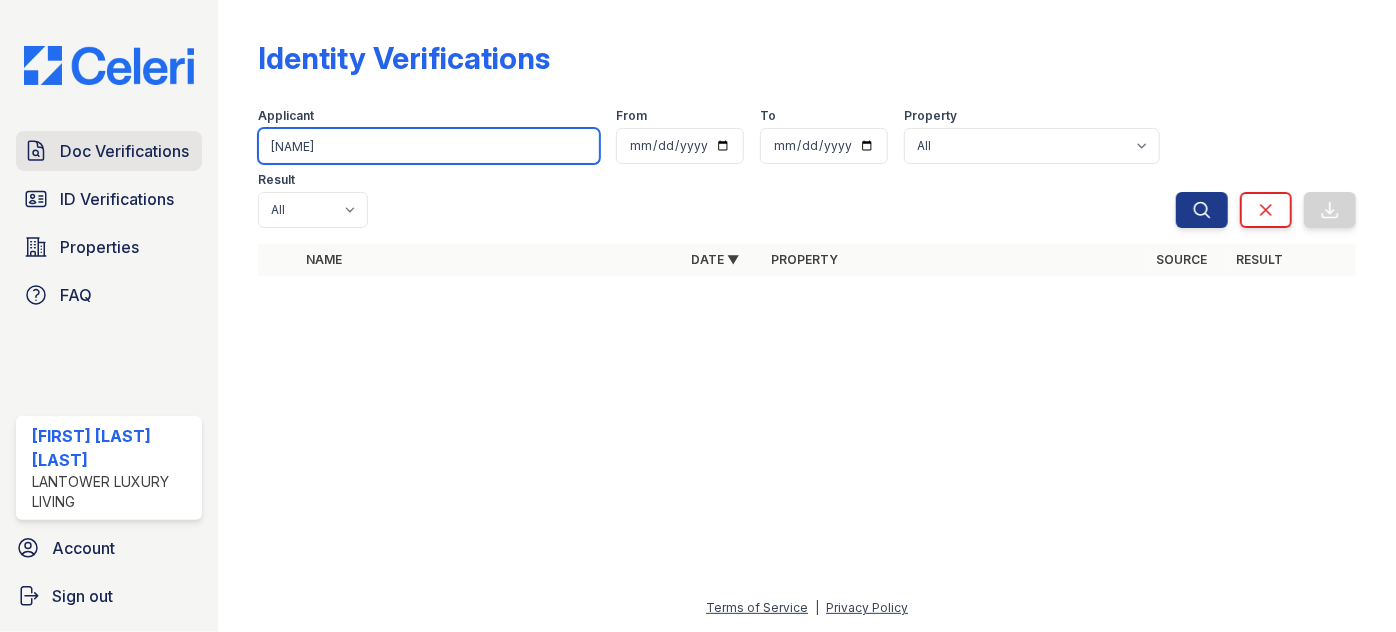 drag, startPoint x: 338, startPoint y: 154, endPoint x: 192, endPoint y: 163, distance: 146.27713 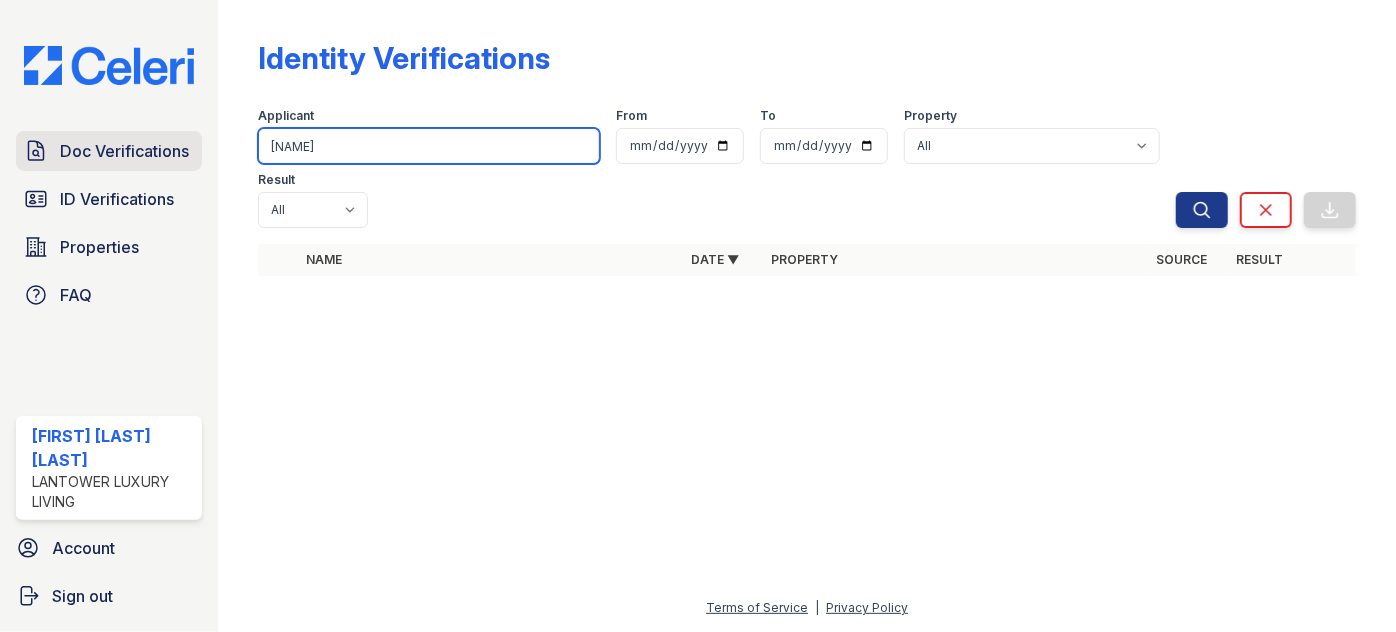 click on "Doc Verifications
ID Verifications
Properties
FAQ
[FIRST] [LAST] [LAST]
Lantower Luxury Living
Account
Sign out
Identity Verifications
Filter
Applicant
[NAME]
From
To
Property
All
Lantower Ambrosio
Lantower Asturia
Lantower Brandon Crossroads
Lantower Bullhouse
Lantower Cypress Creek
Lantower Edgewater
Lantower Garrison Park
Lantower Grande Flats
Lantower Grande Pines
Lantower Legacy Lakes
Lantower Midtown
Lantower Round Rock
Lantower Techridge
Lantower Waverly
Lantower West Love
Lantower Weston Corners
Lantower Westshore
Realm at Patterson Place
Residences at the Collection
South Side on Lamar" at bounding box center (698, 316) 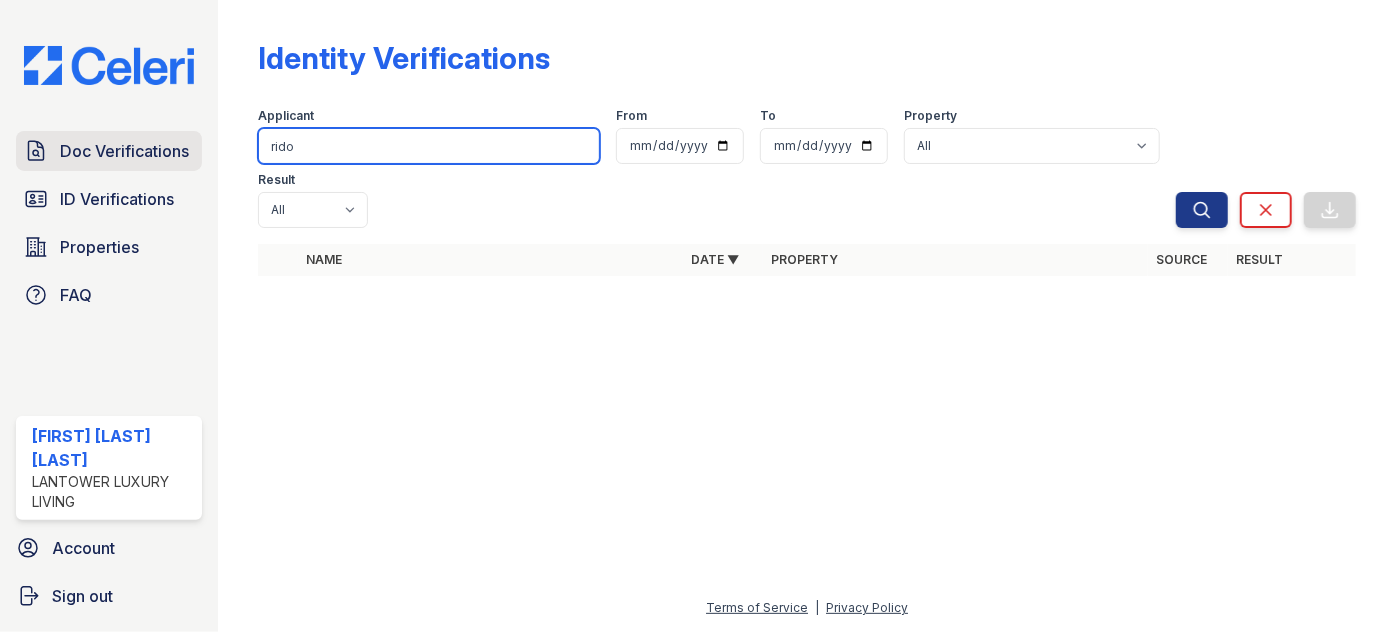 type on "rido" 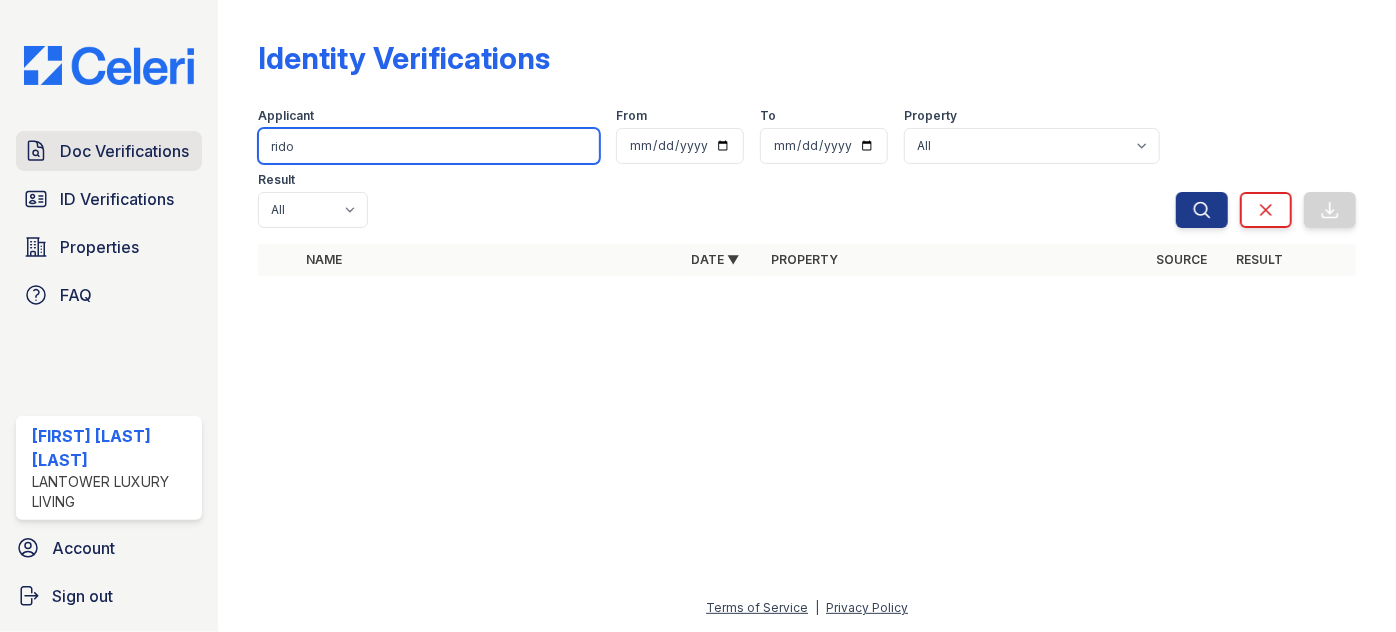 click on "Search" at bounding box center (1202, 210) 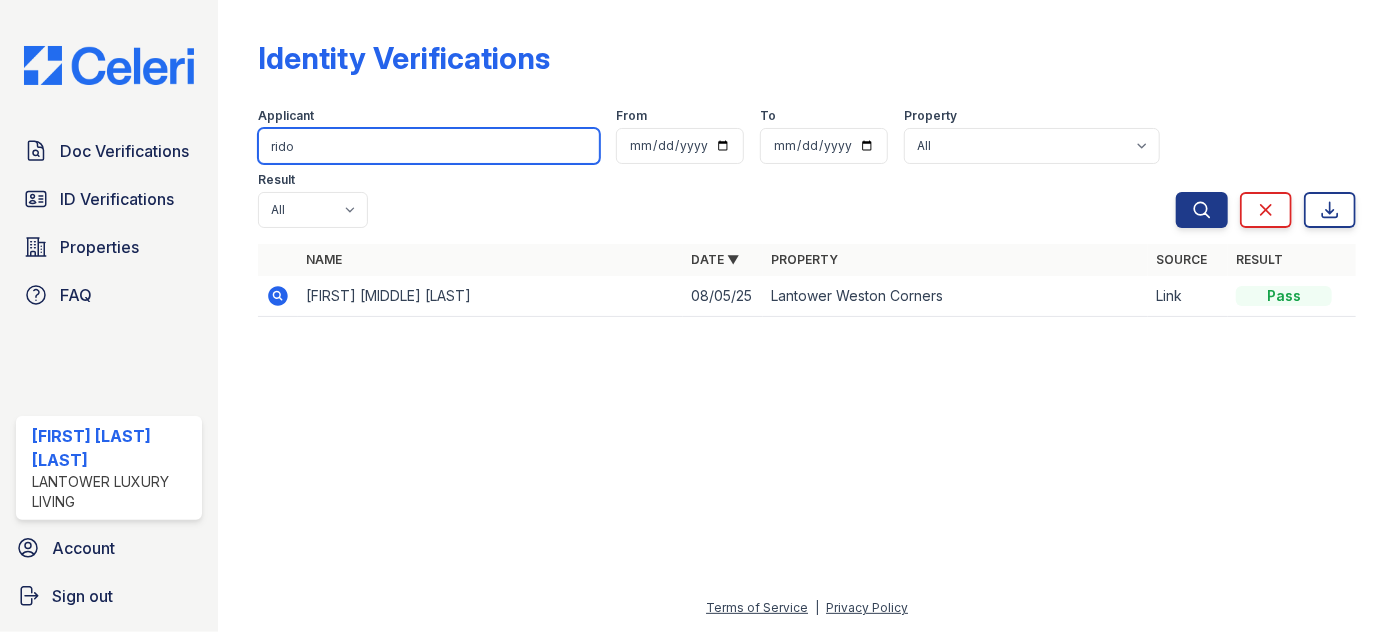 drag, startPoint x: 434, startPoint y: 146, endPoint x: 218, endPoint y: 159, distance: 216.39085 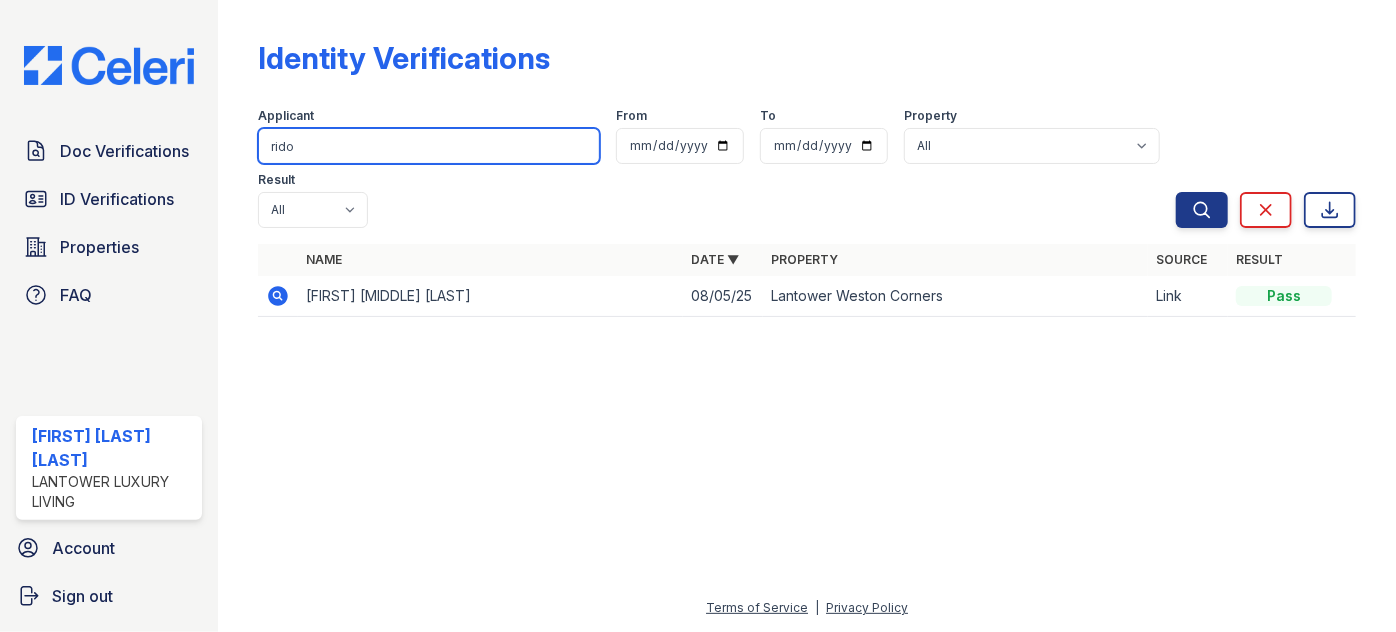 click on "Identity Verifications
Filter
Applicant
[NAME]
From
To
Property
All
Lantower Ambrosio
Lantower Asturia
Lantower Brandon Crossroads
Lantower Bullhouse
Lantower Cypress Creek
Lantower Edgewater
Lantower Garrison Park
Lantower Grande Flats
Lantower Grande Pines
Lantower Legacy Lakes
Lantower Midtown
Lantower Round Rock
Lantower Techridge
Lantower Waverly
Lantower West Love
Lantower Weston Corners
Lantower Westshore
Realm at Patterson Place
Residences at Collection
South Side on Lamar
The Cortona
Tortuga Bay
Result
All
Pass
Fail
Caution
Resubmit
Search
Clear
Export
Search
Clear
Export
Name
Date ▼
Property
Source
Result
[MM]/[DD]/[YY]" at bounding box center (807, 316) 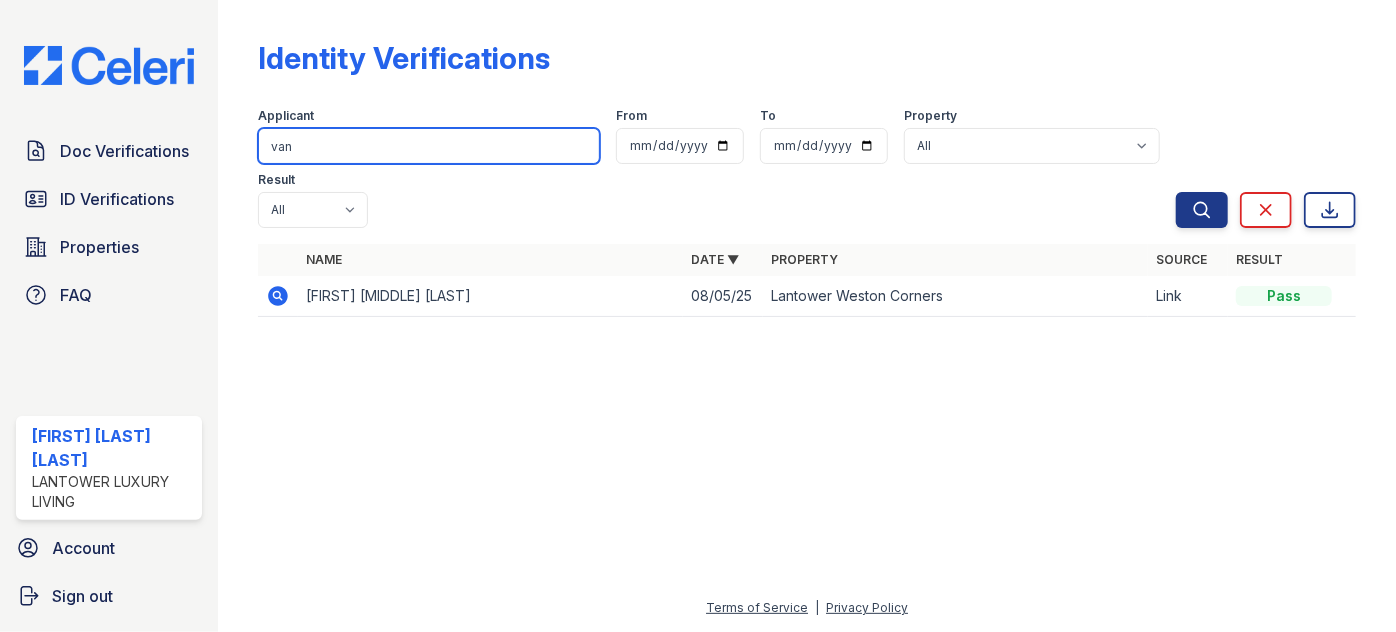 type on "van" 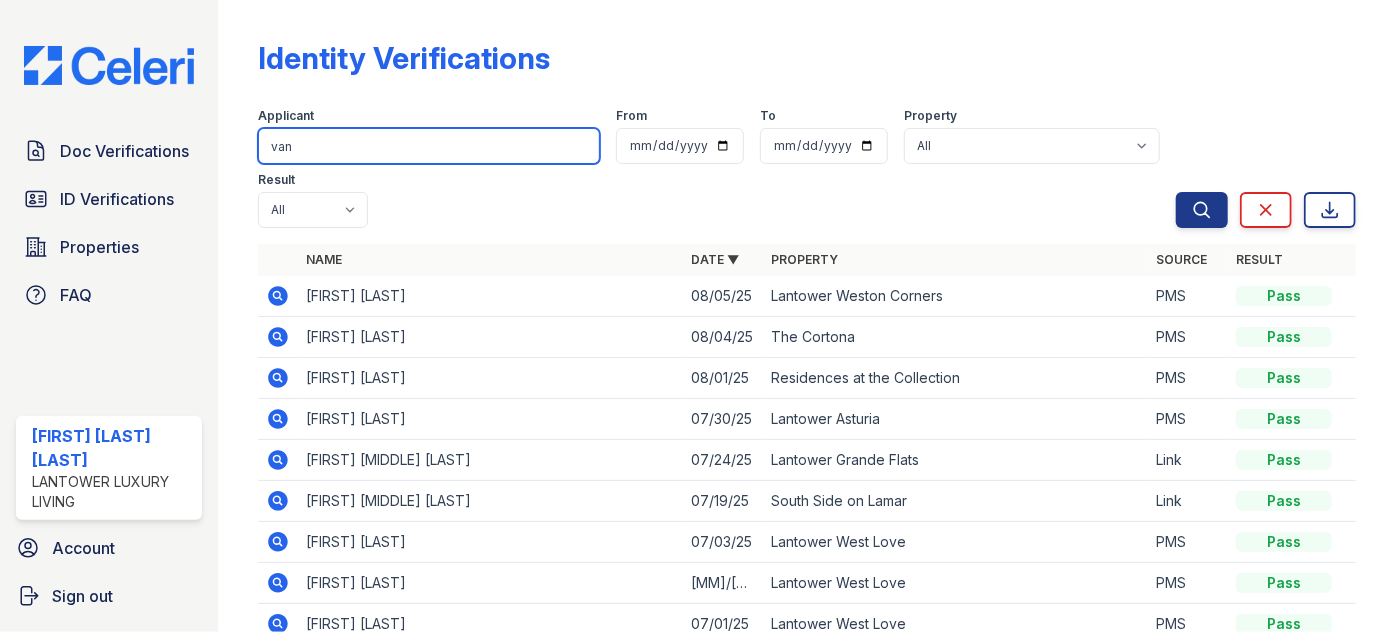 drag, startPoint x: 224, startPoint y: 169, endPoint x: 203, endPoint y: 171, distance: 21.095022 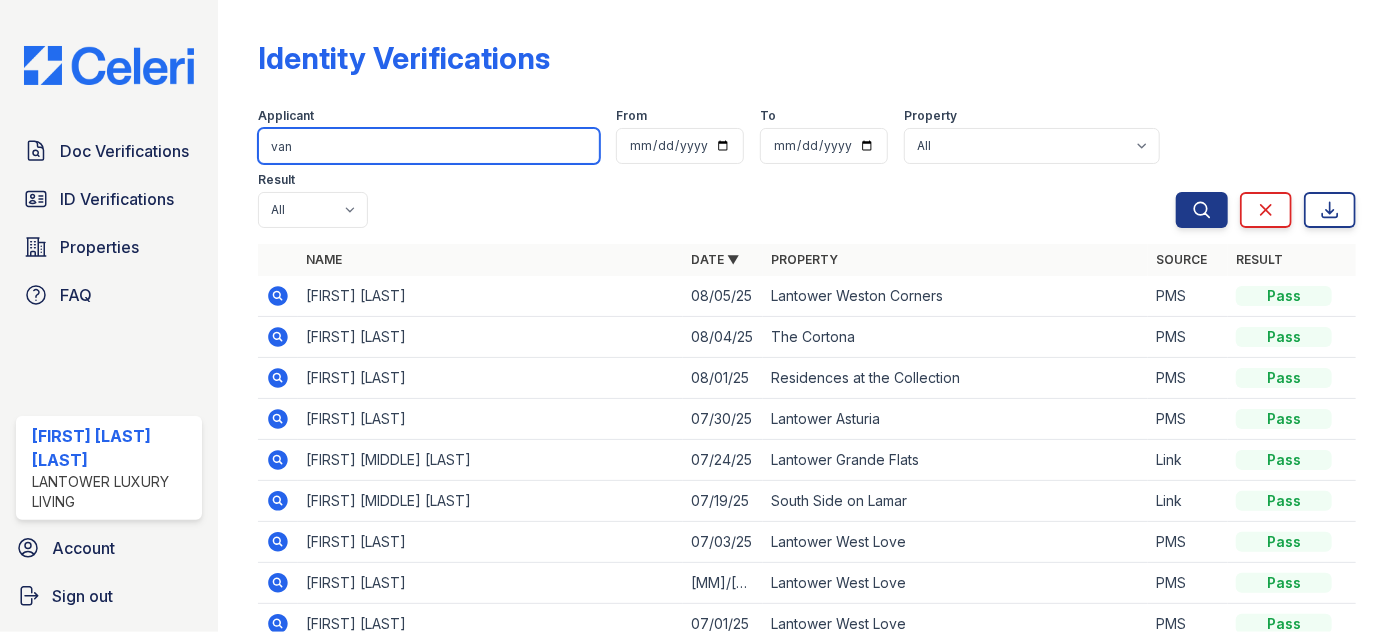 click on "Doc Verifications
ID Verifications
Properties
FAQ
[FIRST] [LAST] [LAST]
Lantower Luxury Living
Account
Sign out
Identity Verifications
Filter
Applicant
[NAME]
From
To
Property
All
Lantower Ambrosio
Lantower Asturia
Lantower Brandon Crossroads
Lantower Bullhouse
Lantower Cypress Creek
Lantower Edgewater
Lantower Garrison Park
Lantower Grande Flats
Lantower Grande Pines
Lantower Legacy Lakes
Lantower Midtown
Lantower Round Rock
Lantower Techridge
Lantower Waverly
Lantower West Love
Lantower Weston Corners
Lantower Westshore
Realm at Patterson Place
Residences at Collection
South Side on Lamar" at bounding box center (698, 316) 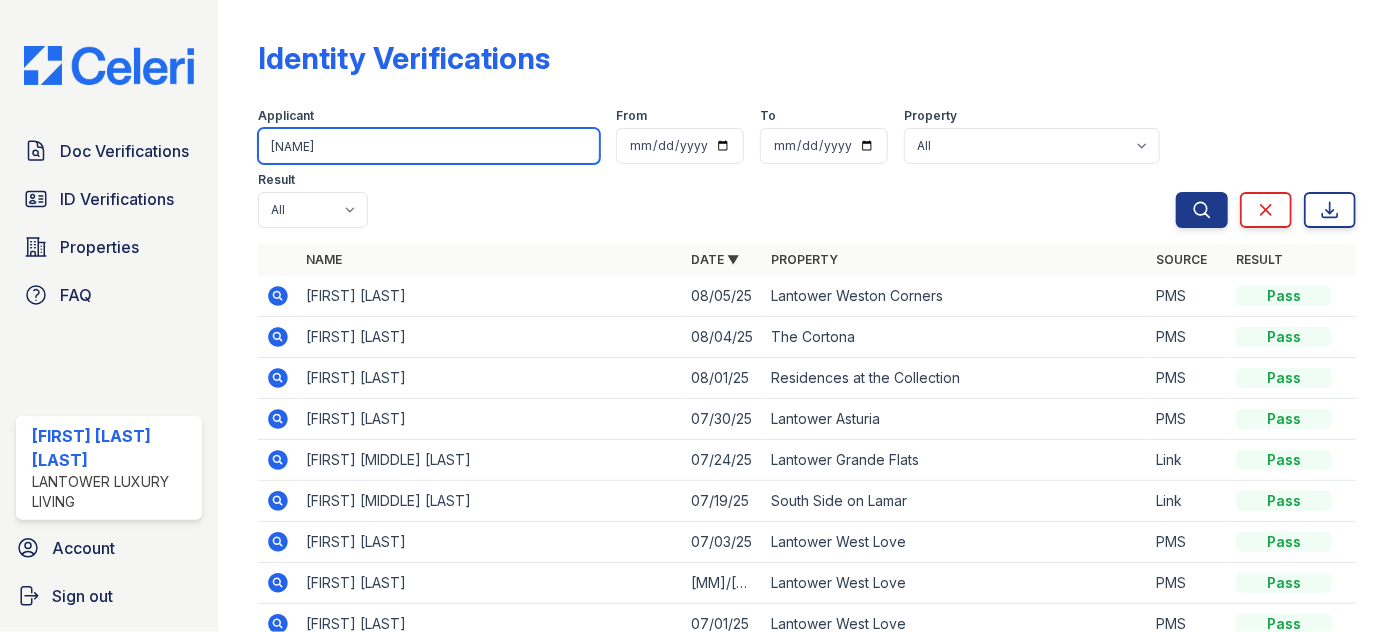 type on "[NAME]" 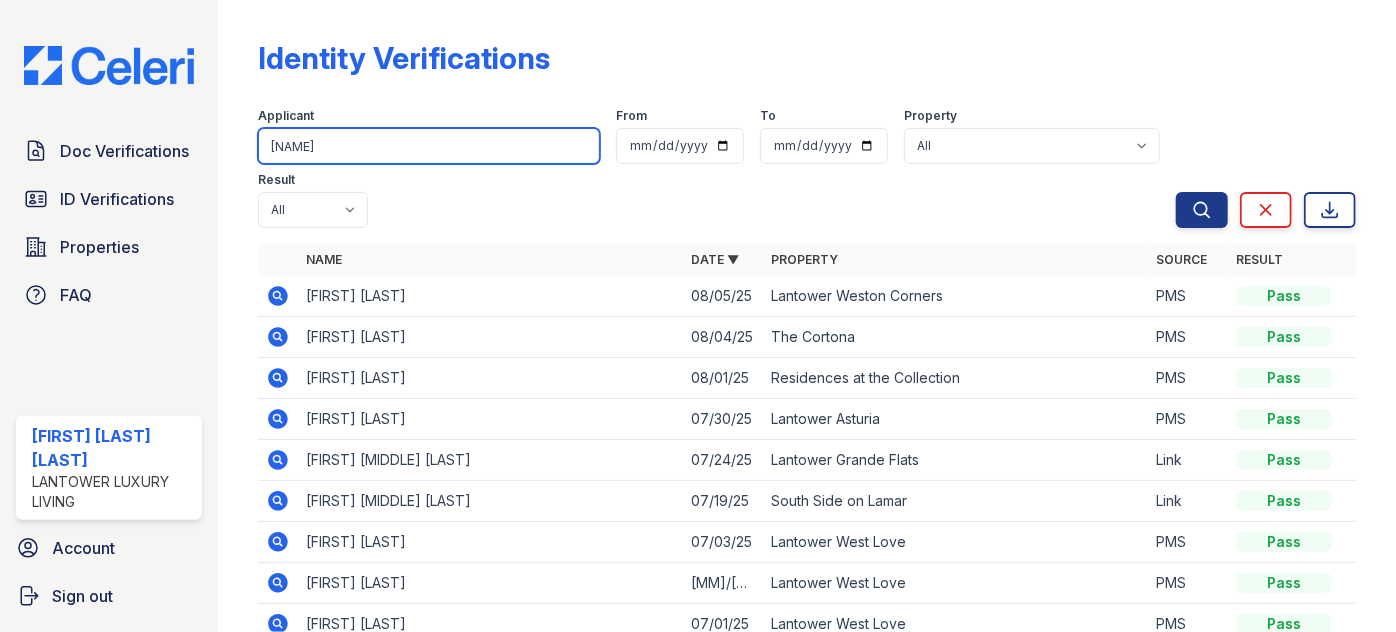 click on "Search" at bounding box center (1202, 210) 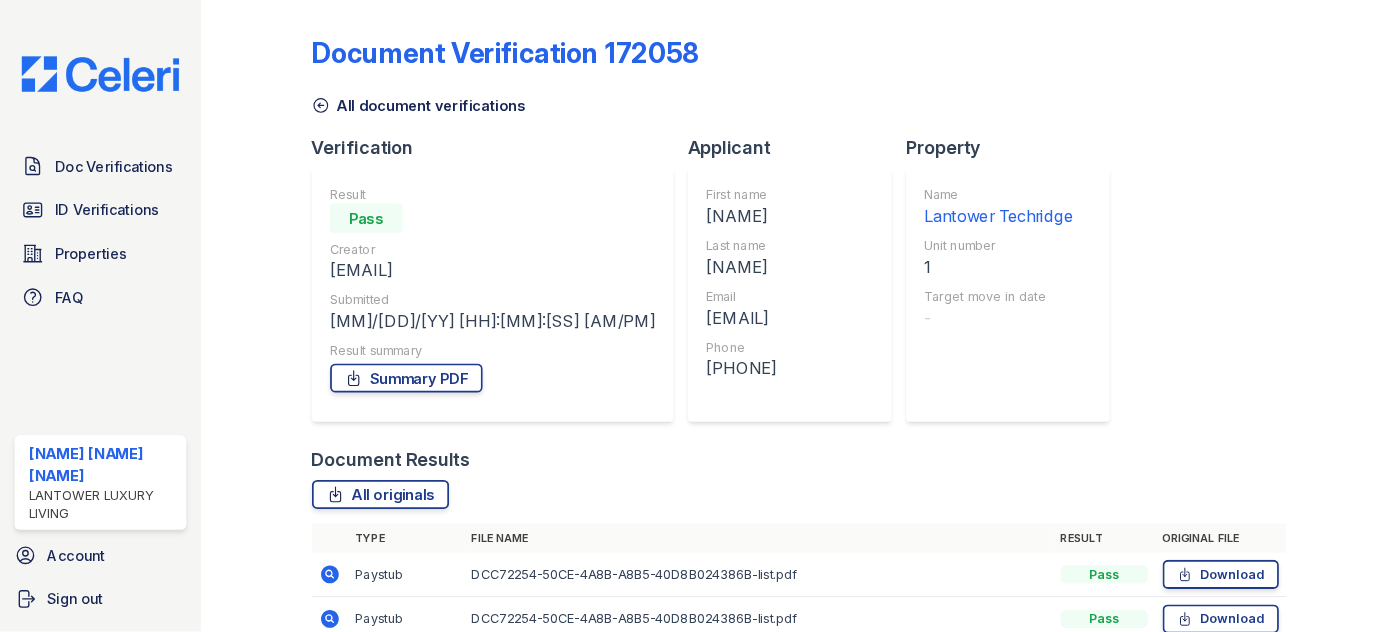 scroll, scrollTop: 0, scrollLeft: 0, axis: both 